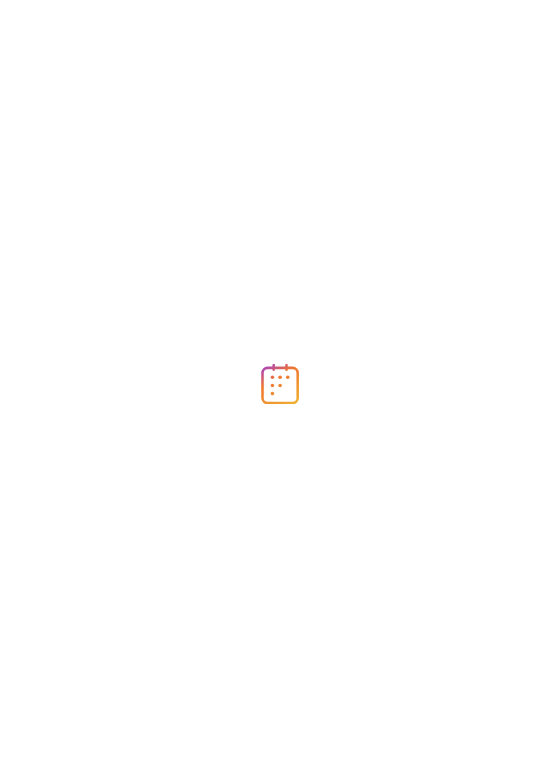 scroll, scrollTop: 0, scrollLeft: 0, axis: both 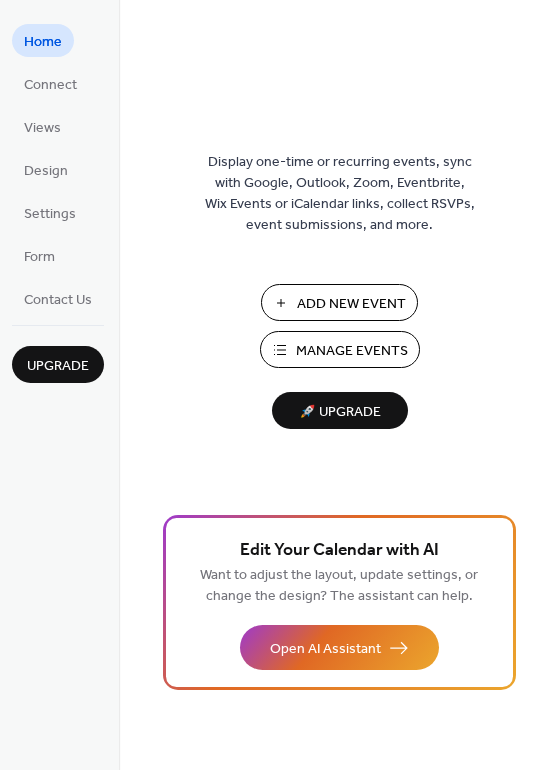 click on "Manage Events" at bounding box center (352, 351) 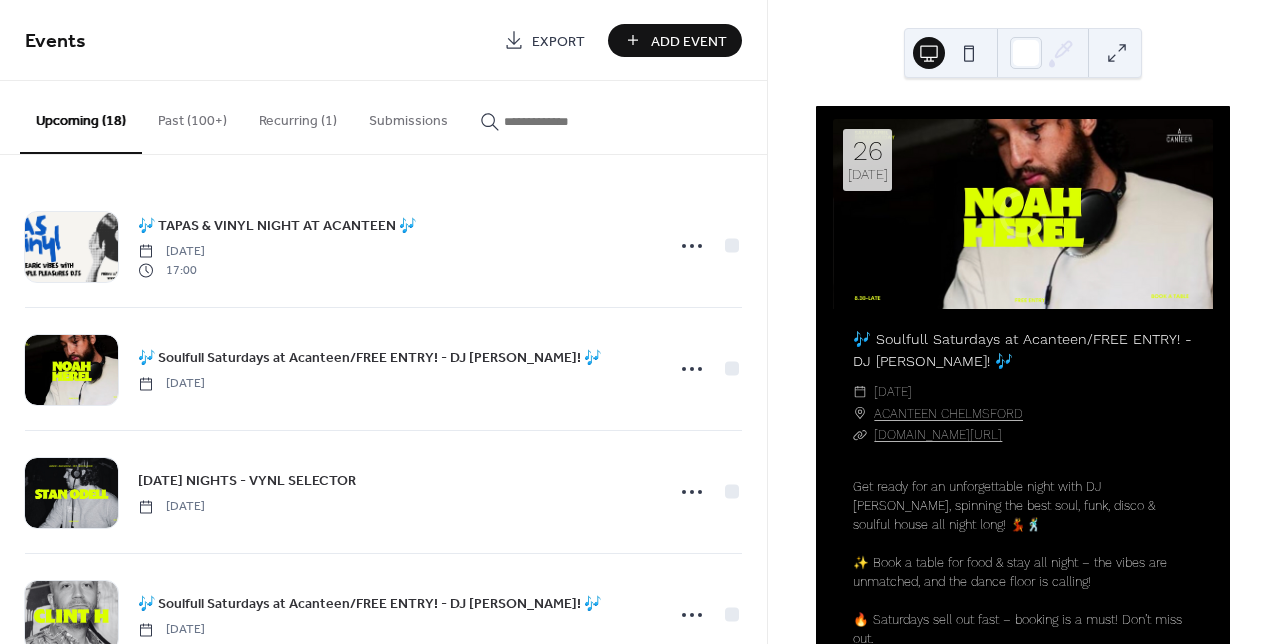 scroll, scrollTop: 0, scrollLeft: 0, axis: both 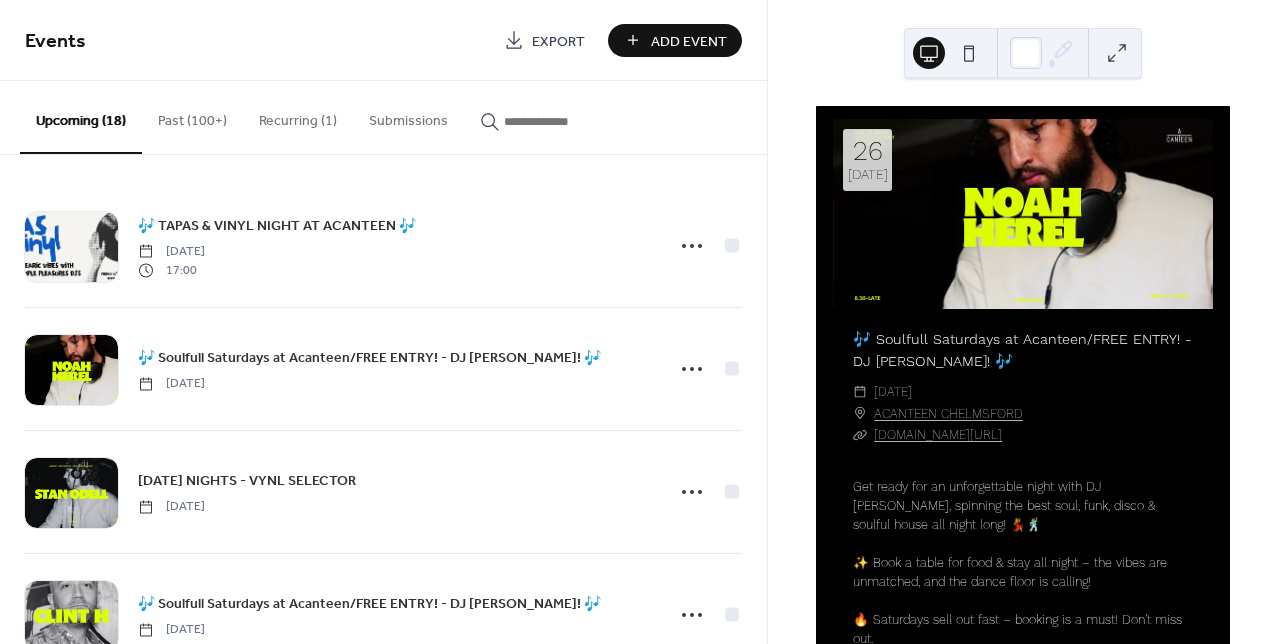 click on "Add Event" at bounding box center [689, 41] 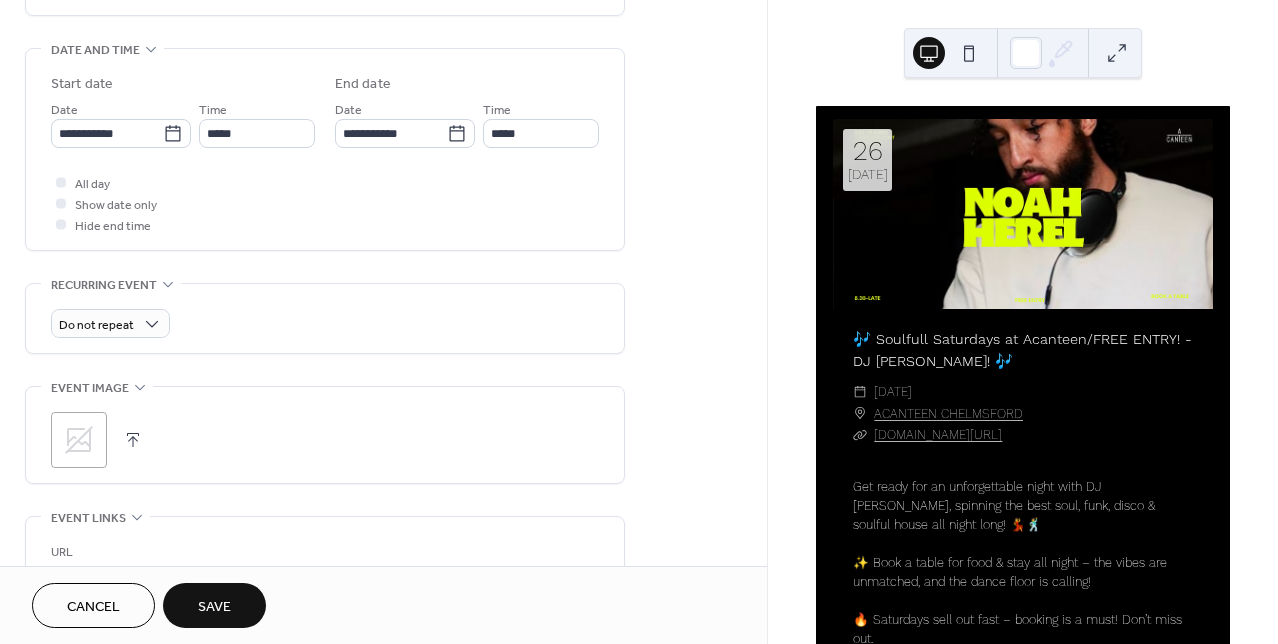 scroll, scrollTop: 709, scrollLeft: 0, axis: vertical 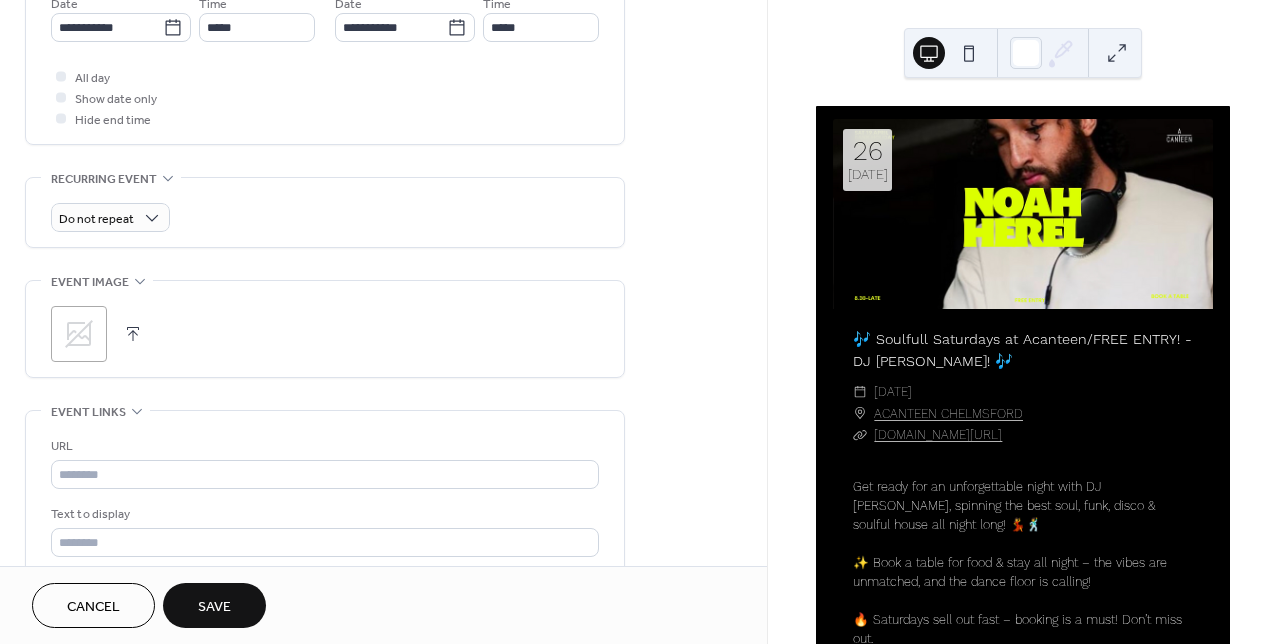 click on ";" at bounding box center (79, 334) 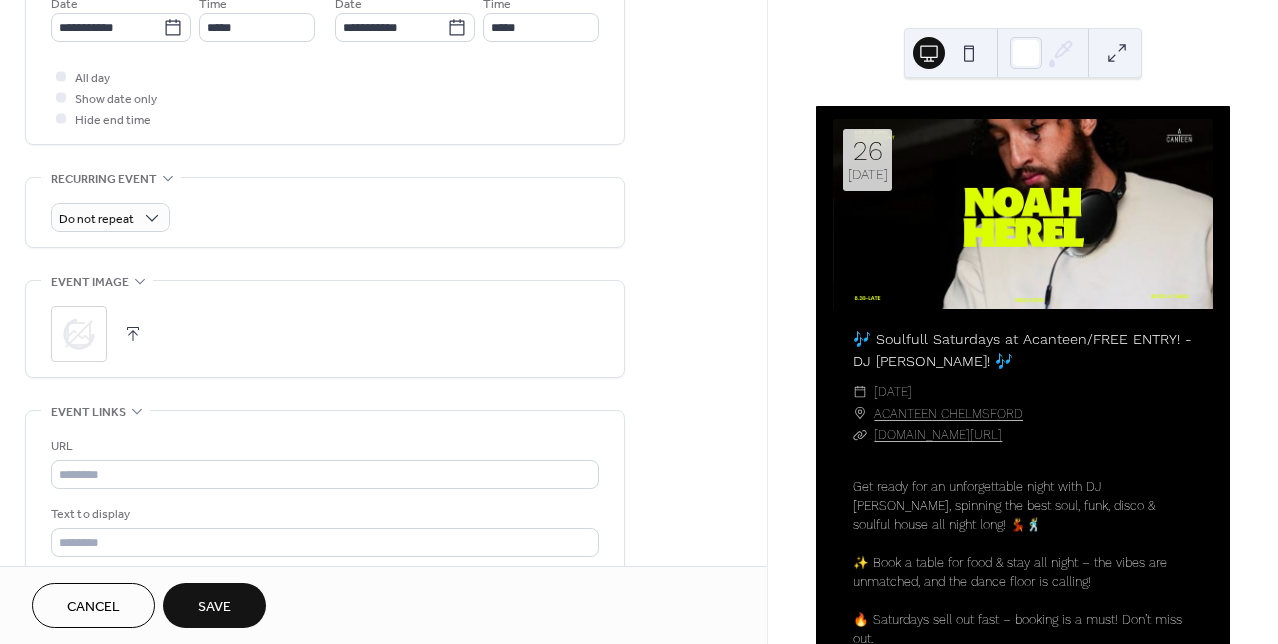 scroll, scrollTop: 0, scrollLeft: 0, axis: both 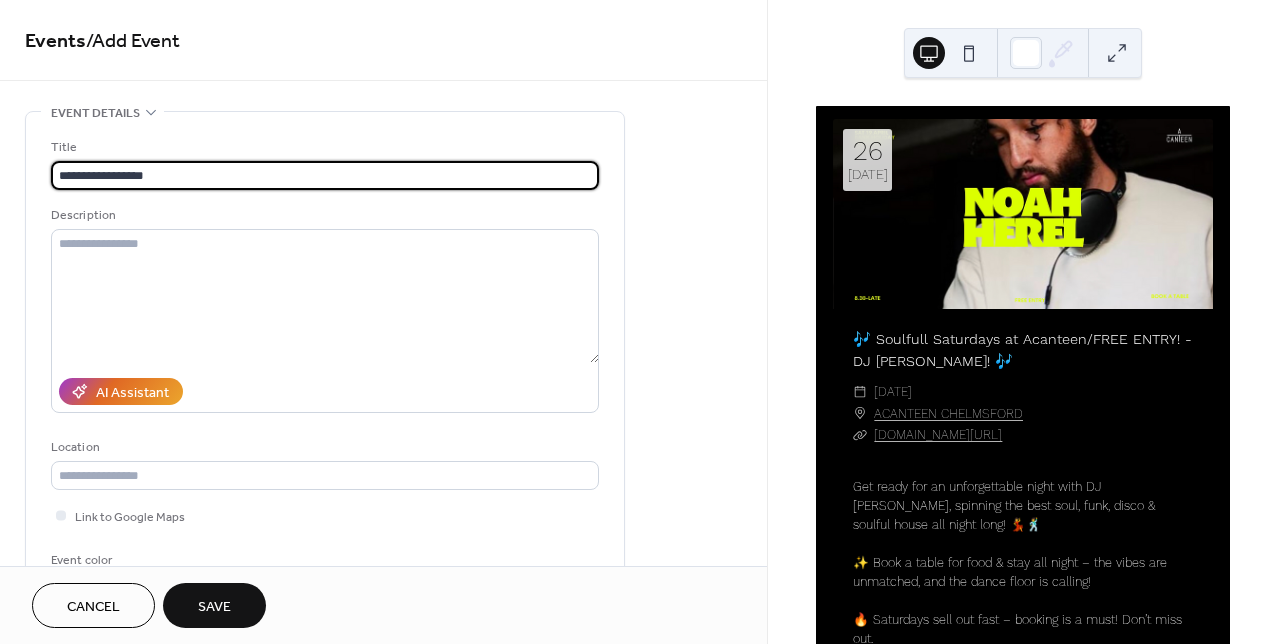 drag, startPoint x: 208, startPoint y: 177, endPoint x: 55, endPoint y: 177, distance: 153 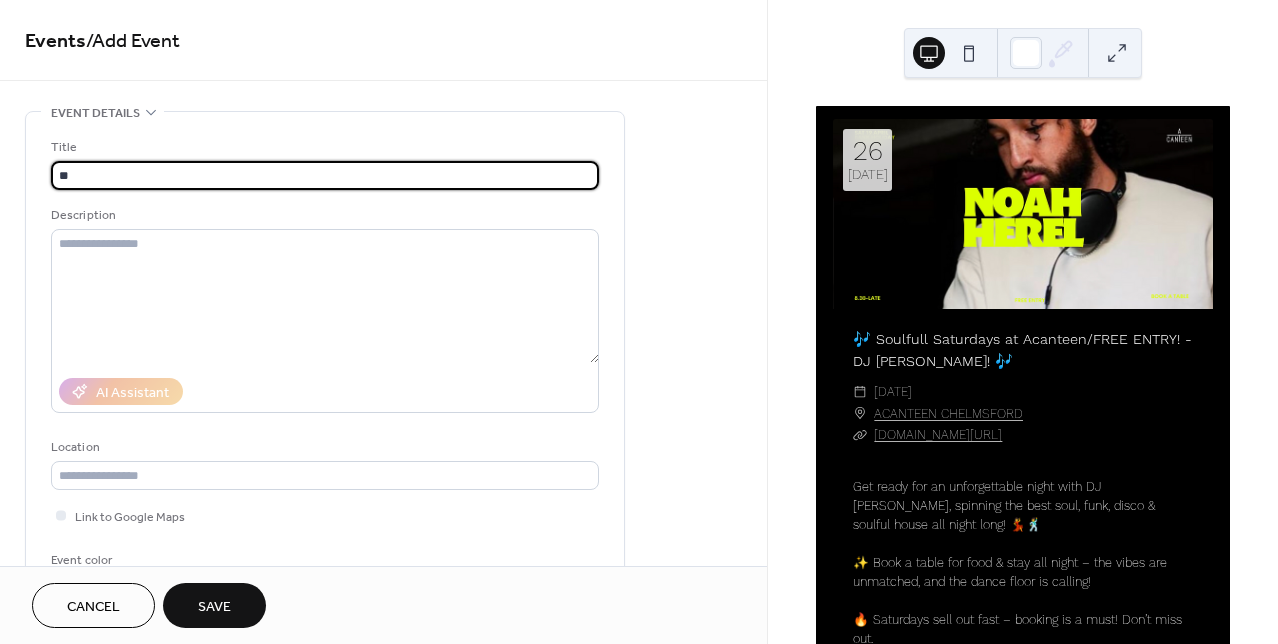 type on "*" 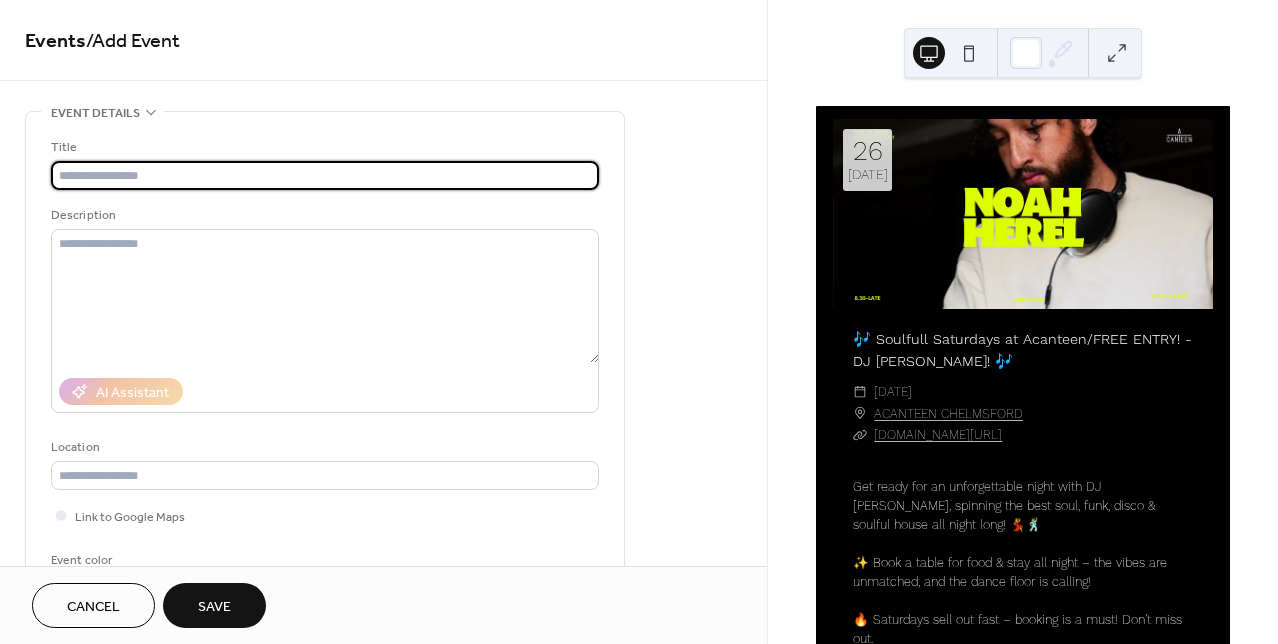 scroll, scrollTop: 0, scrollLeft: 0, axis: both 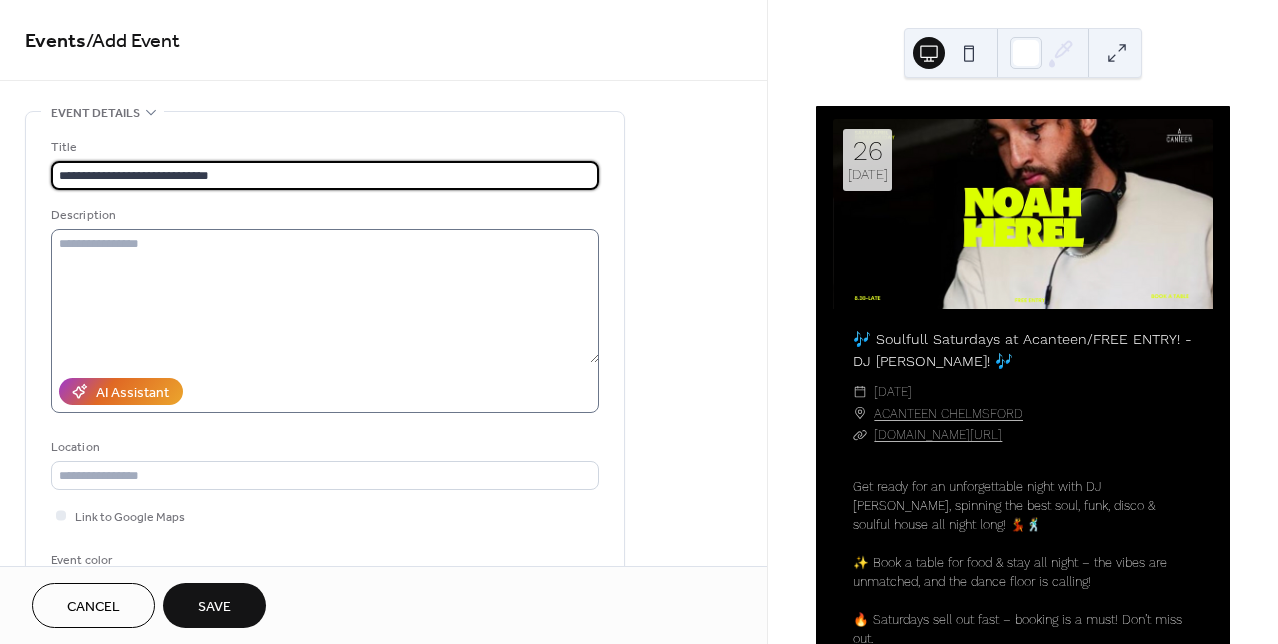 type on "**********" 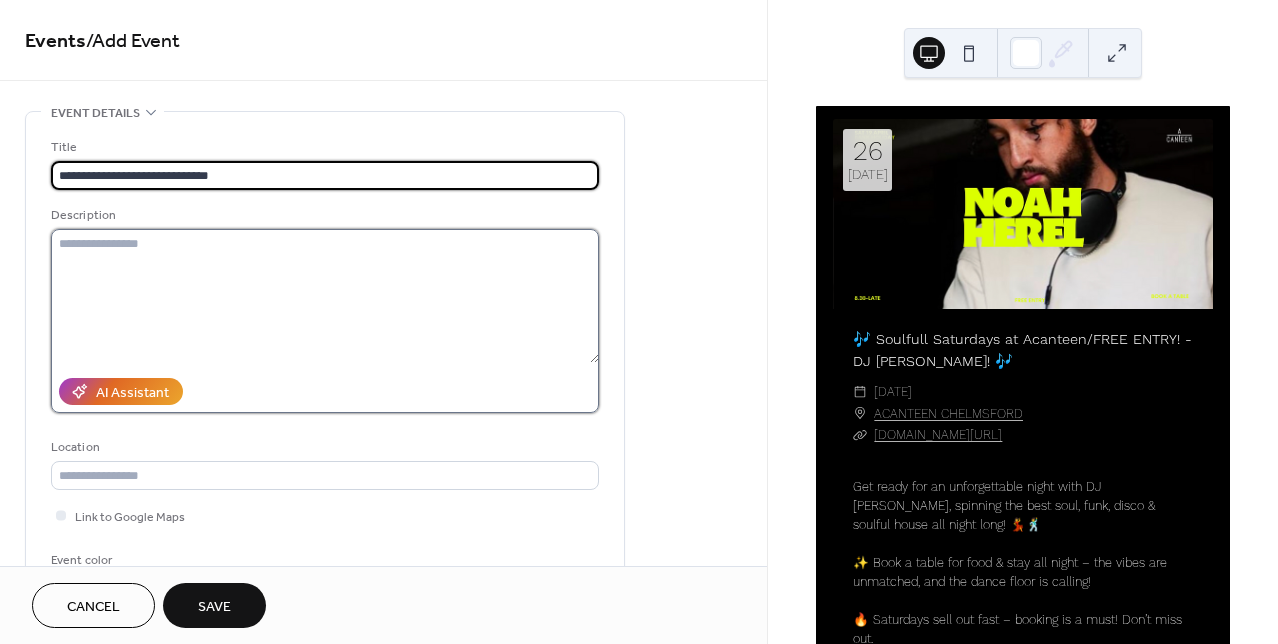 click at bounding box center (325, 296) 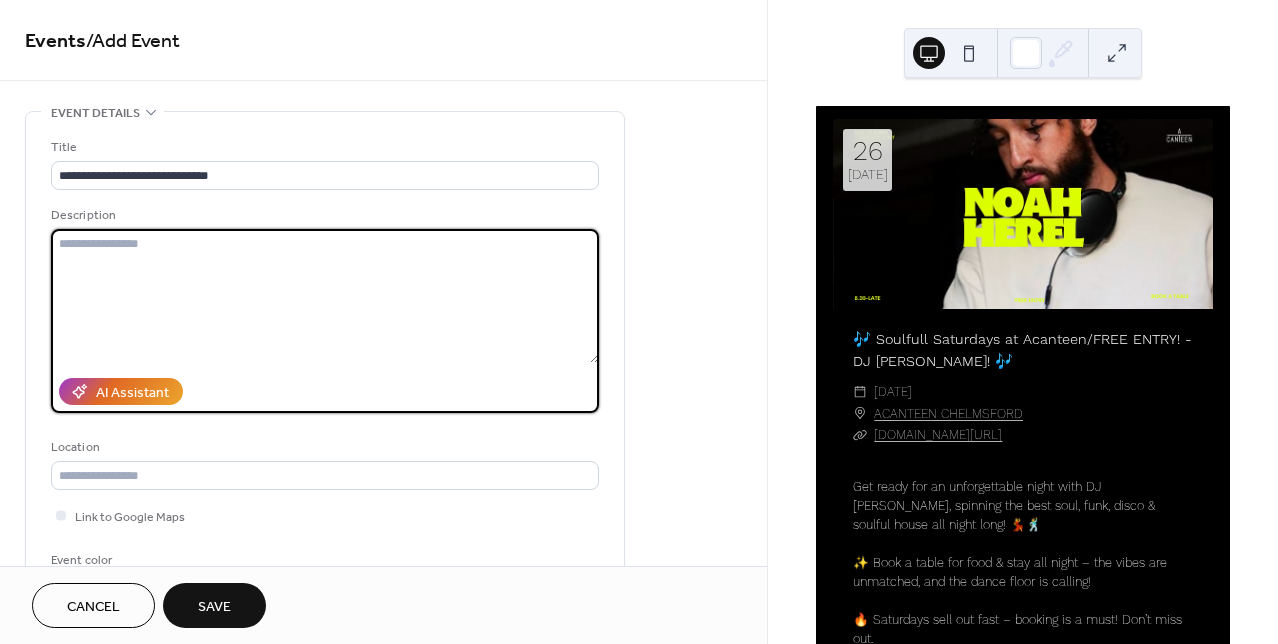click at bounding box center (325, 296) 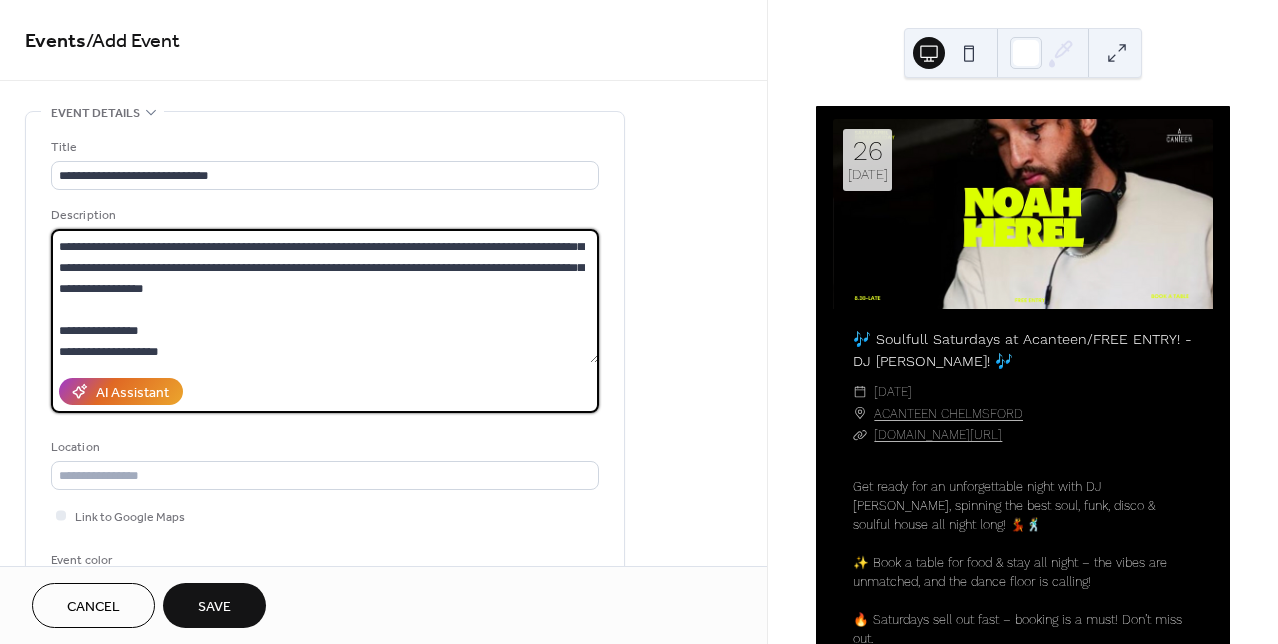 scroll, scrollTop: 0, scrollLeft: 0, axis: both 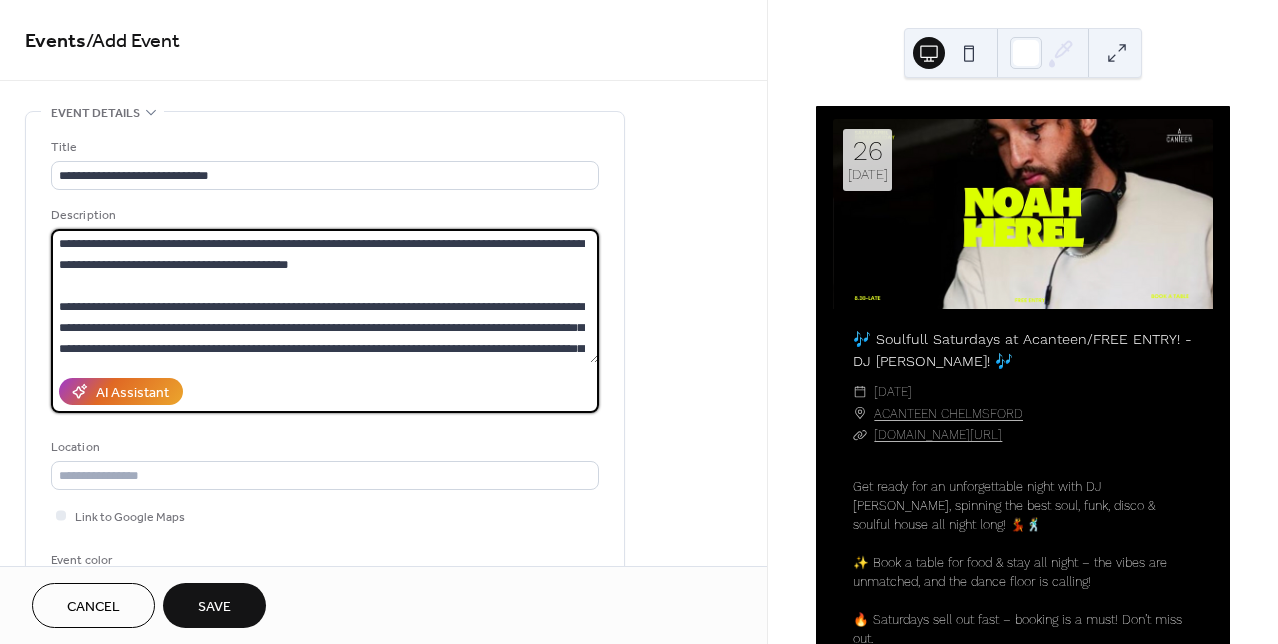 click on "**********" at bounding box center [325, 296] 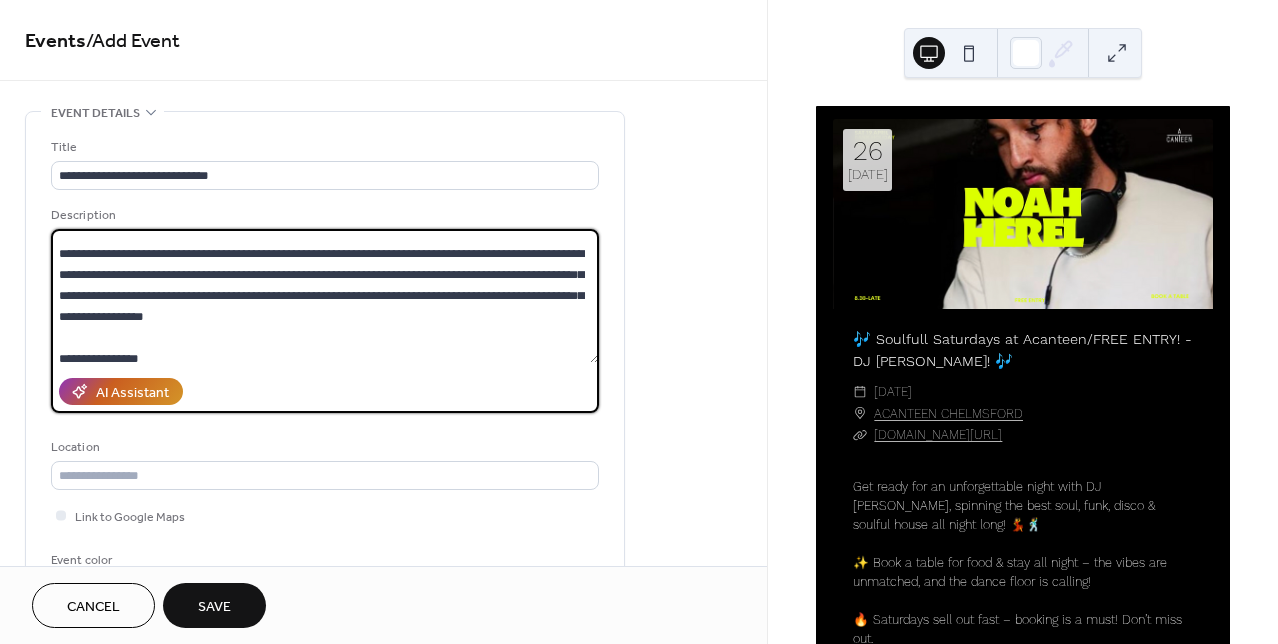 scroll, scrollTop: 74, scrollLeft: 0, axis: vertical 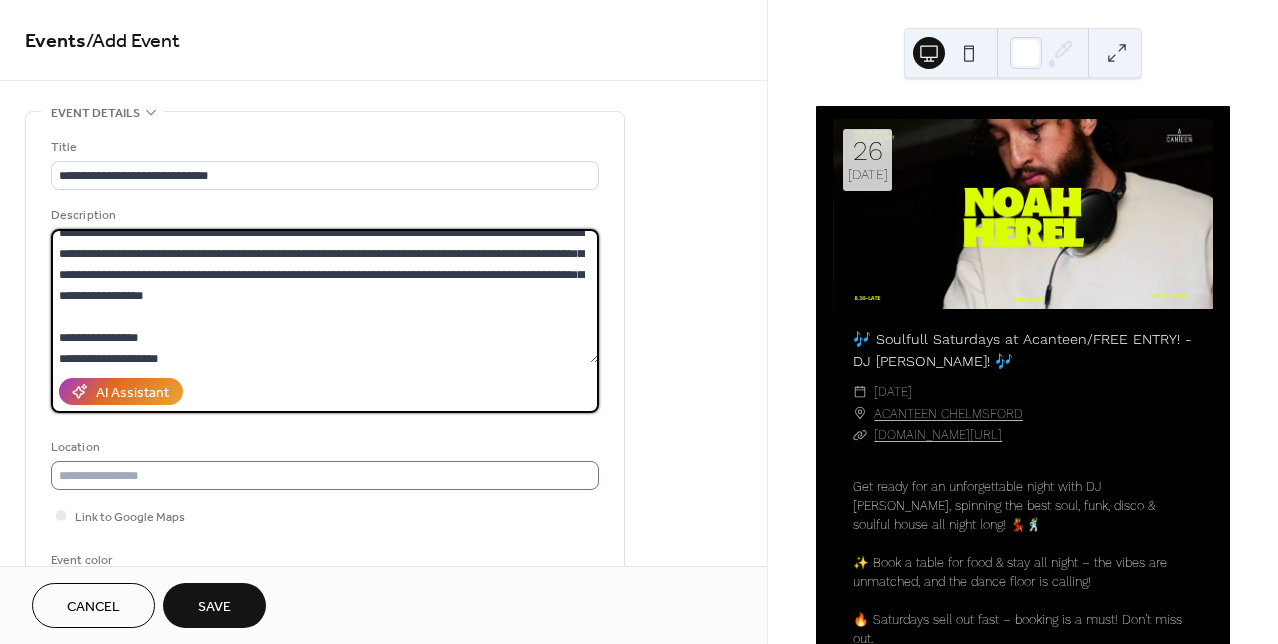 type on "**********" 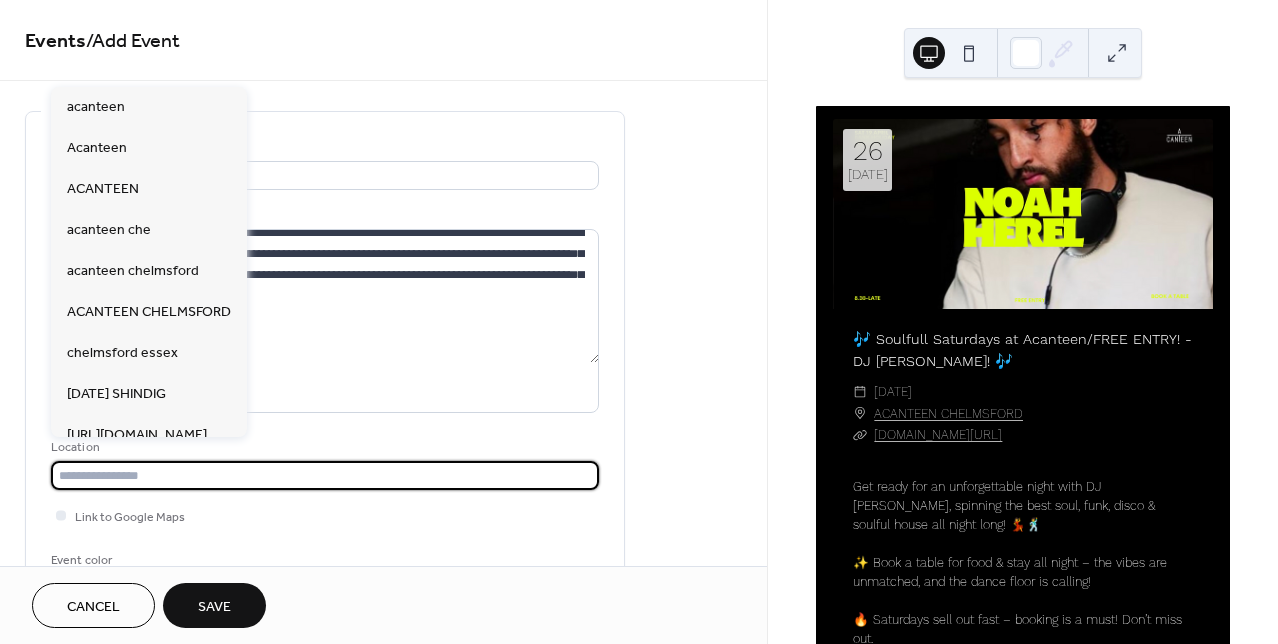click at bounding box center [325, 475] 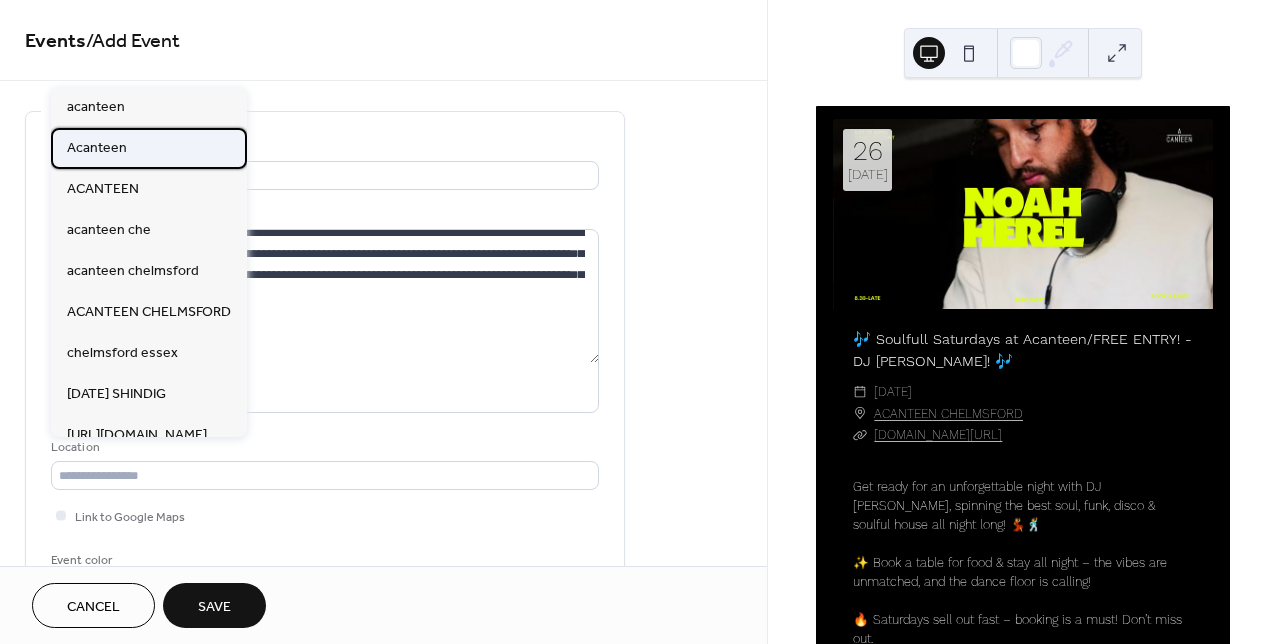 click on "Acanteen" at bounding box center (97, 148) 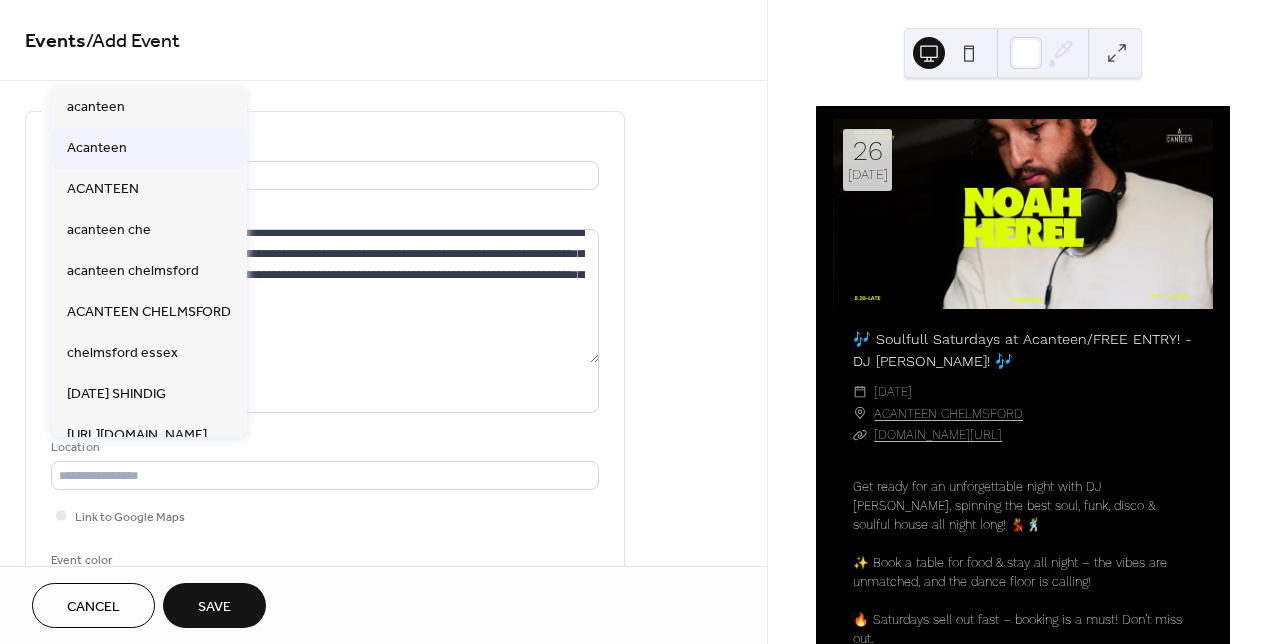 type on "********" 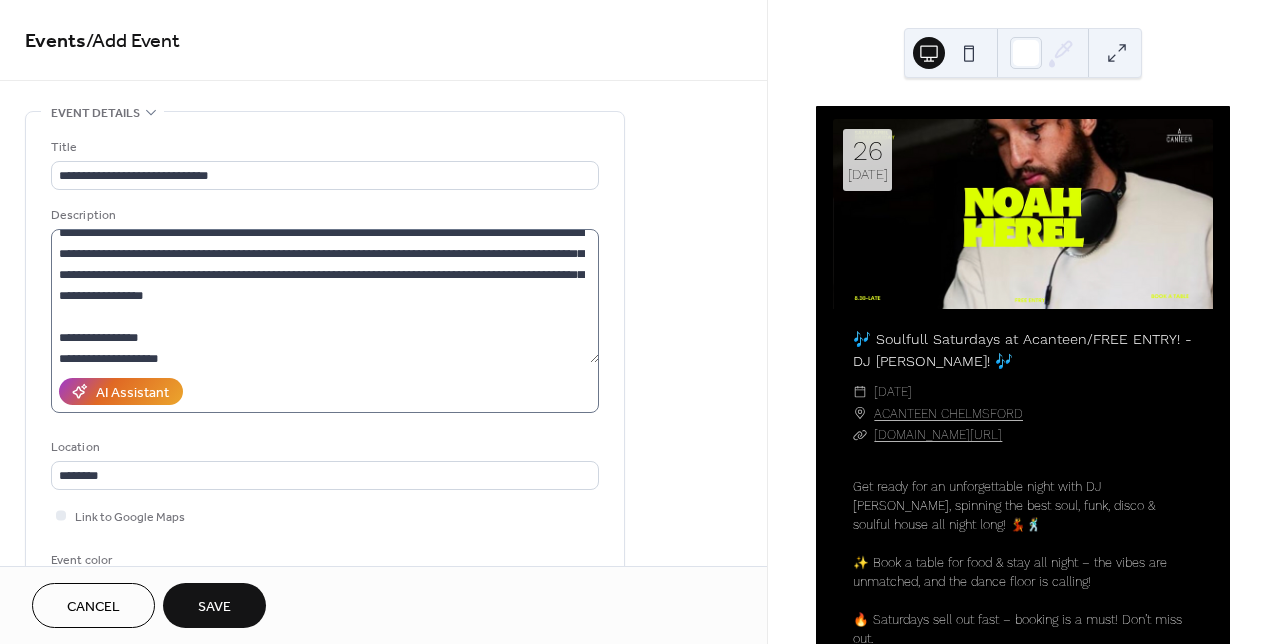 scroll, scrollTop: 0, scrollLeft: 0, axis: both 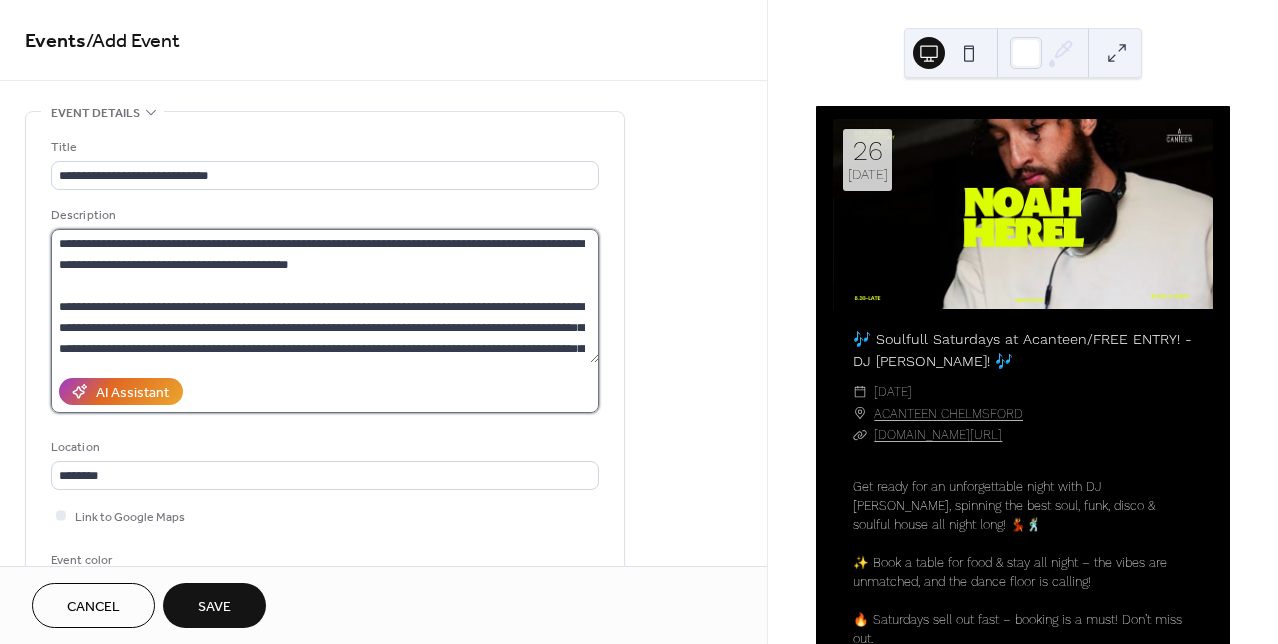 click on "**********" at bounding box center [325, 296] 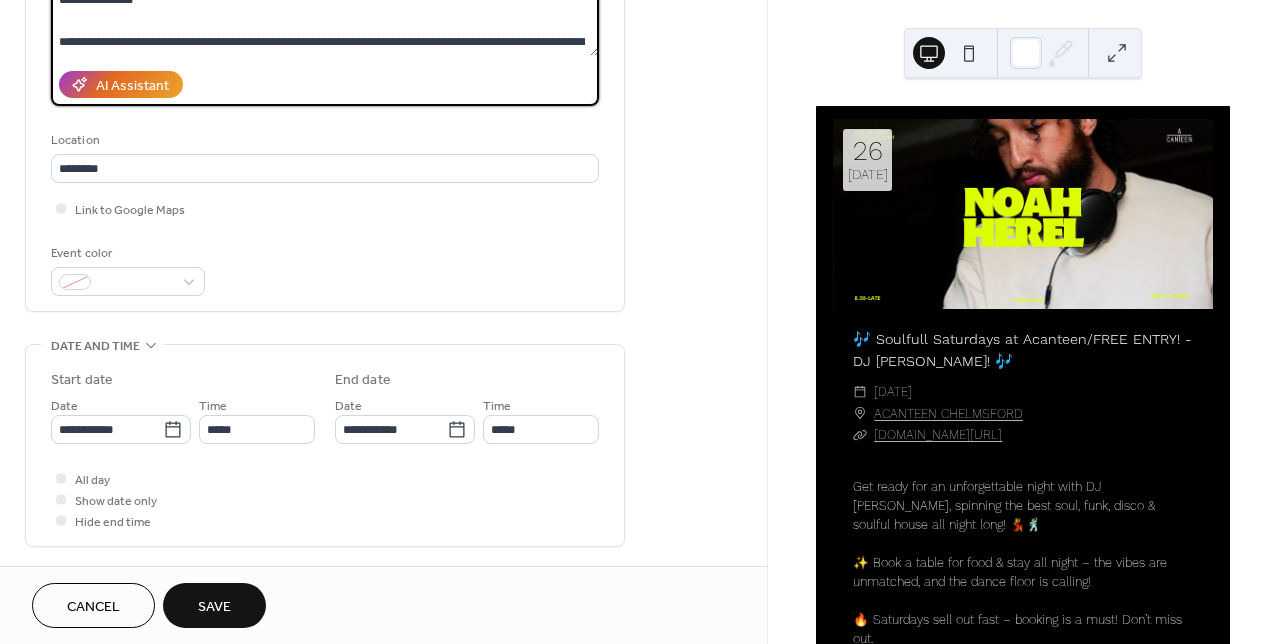 scroll, scrollTop: 410, scrollLeft: 0, axis: vertical 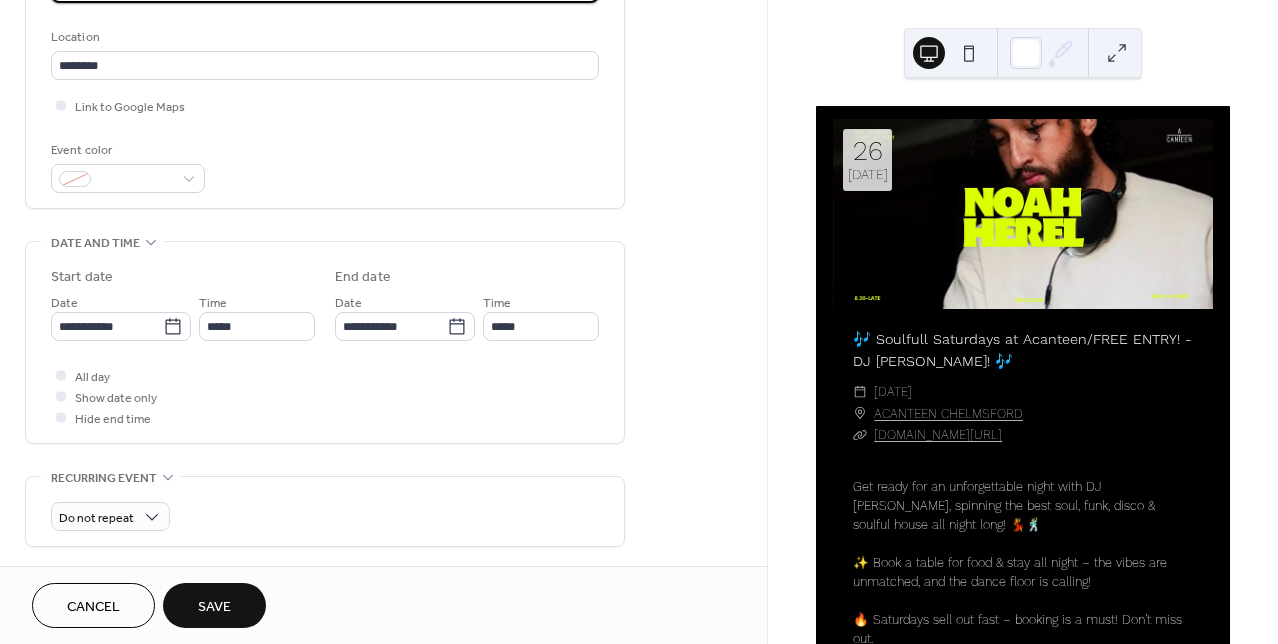 type on "**********" 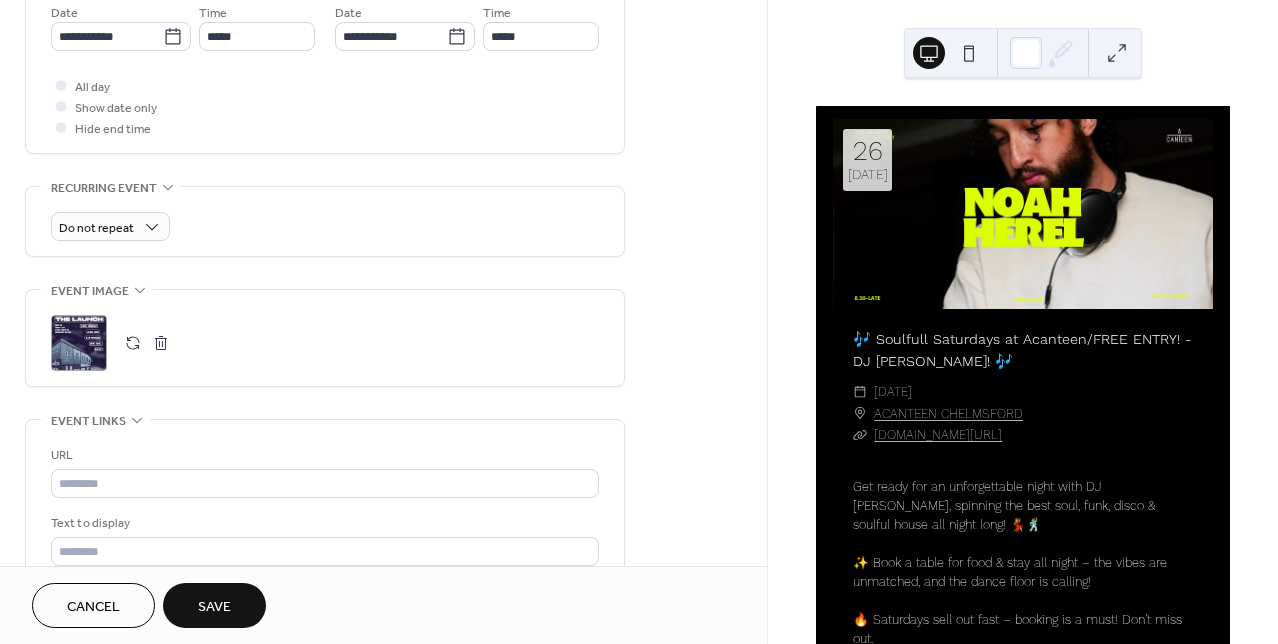 scroll, scrollTop: 803, scrollLeft: 0, axis: vertical 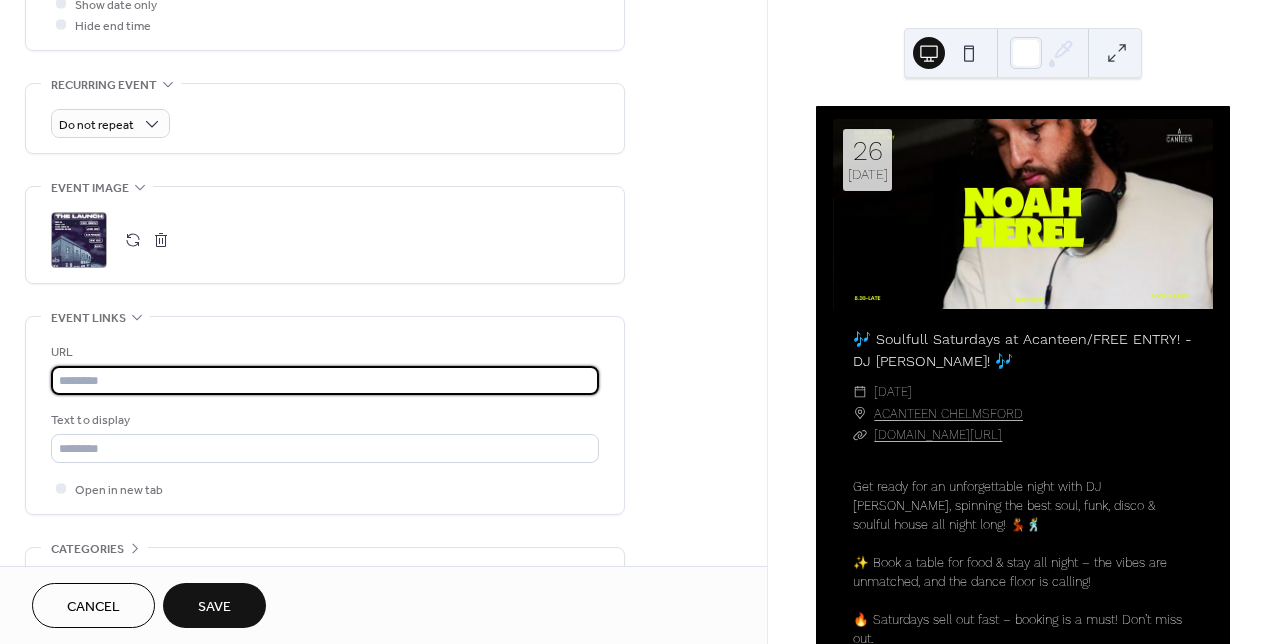click at bounding box center (325, 380) 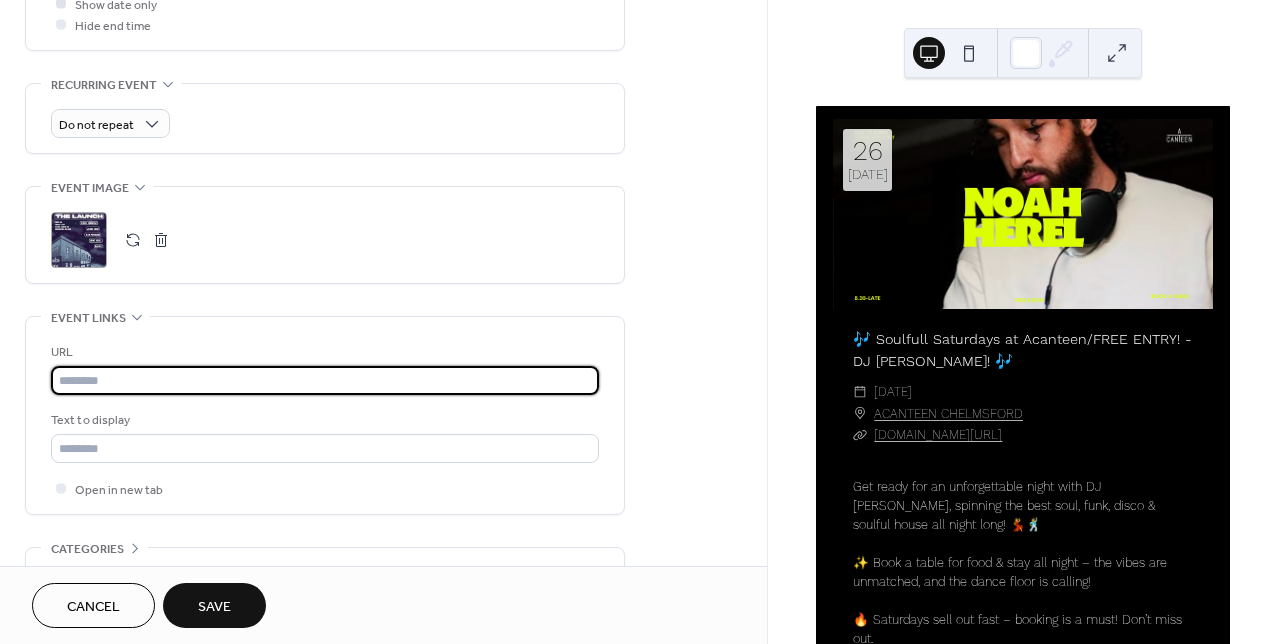 paste on "**********" 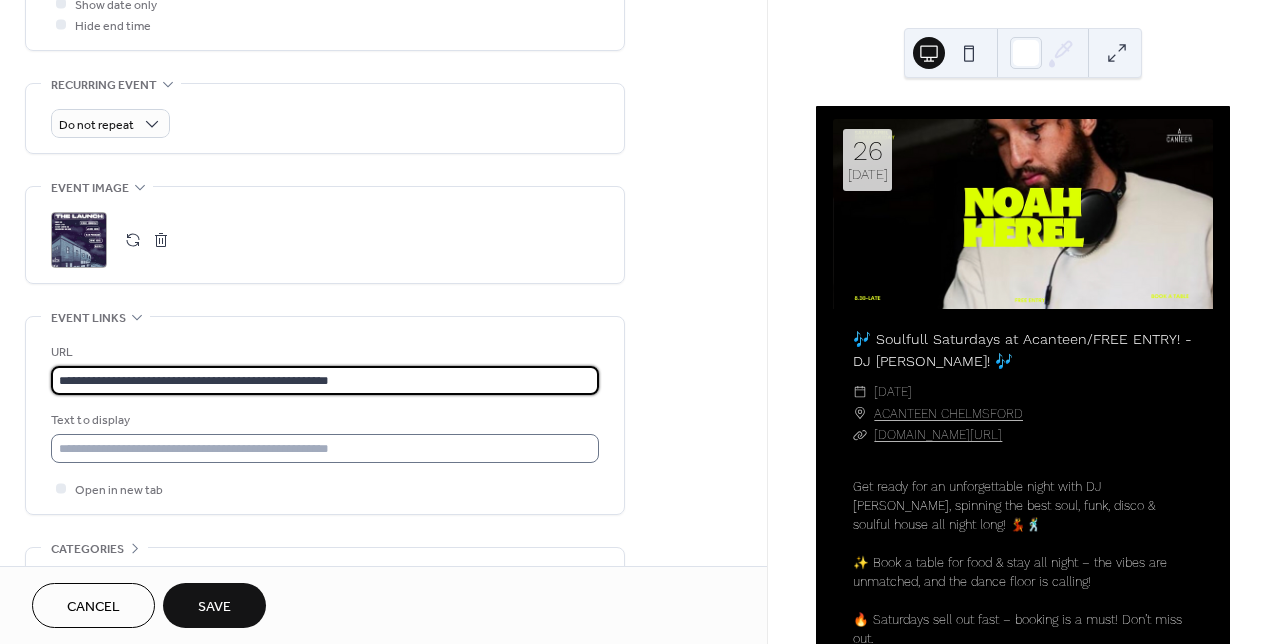type on "**********" 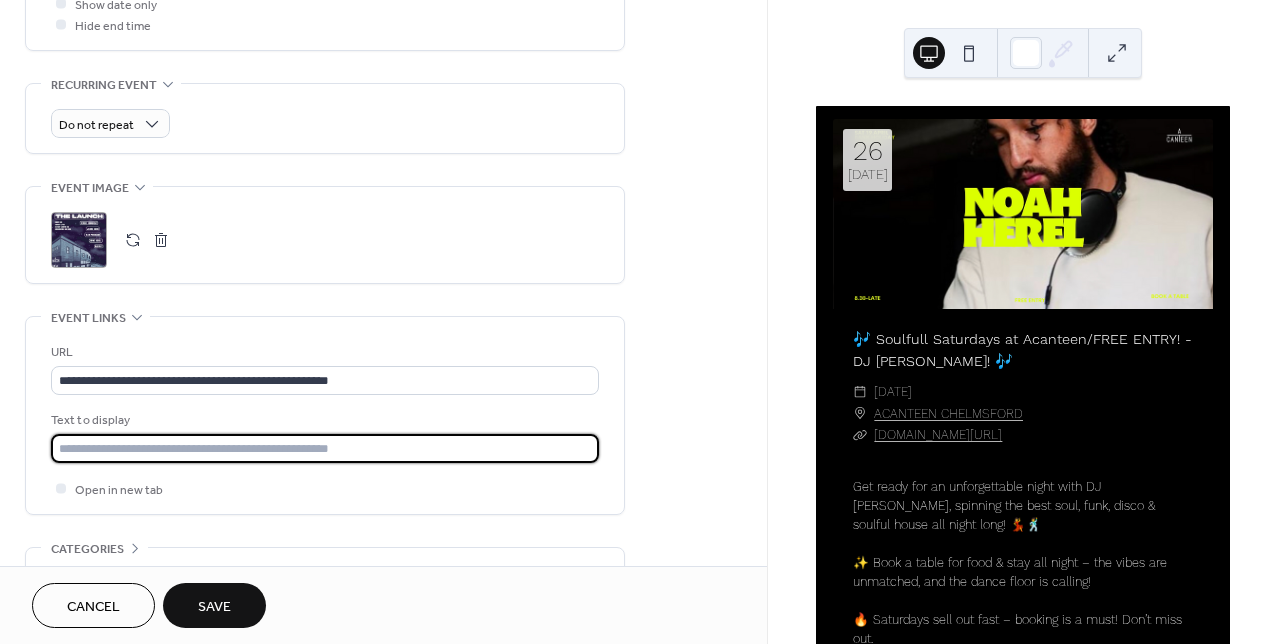 click at bounding box center (325, 448) 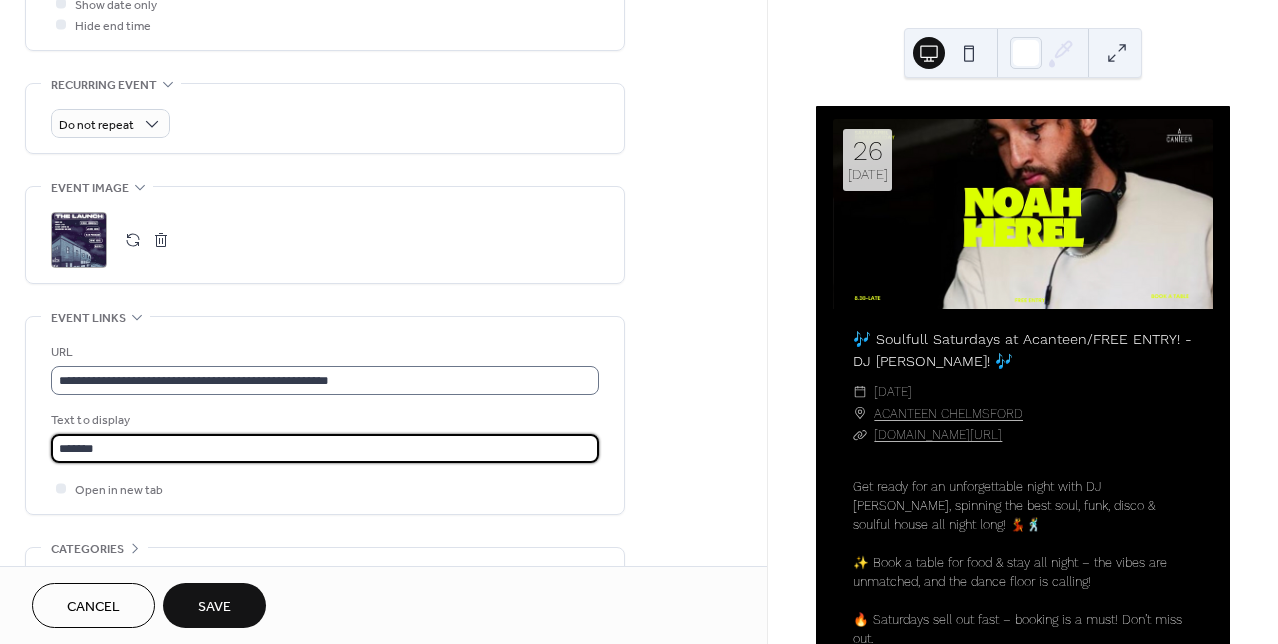 scroll, scrollTop: 1, scrollLeft: 0, axis: vertical 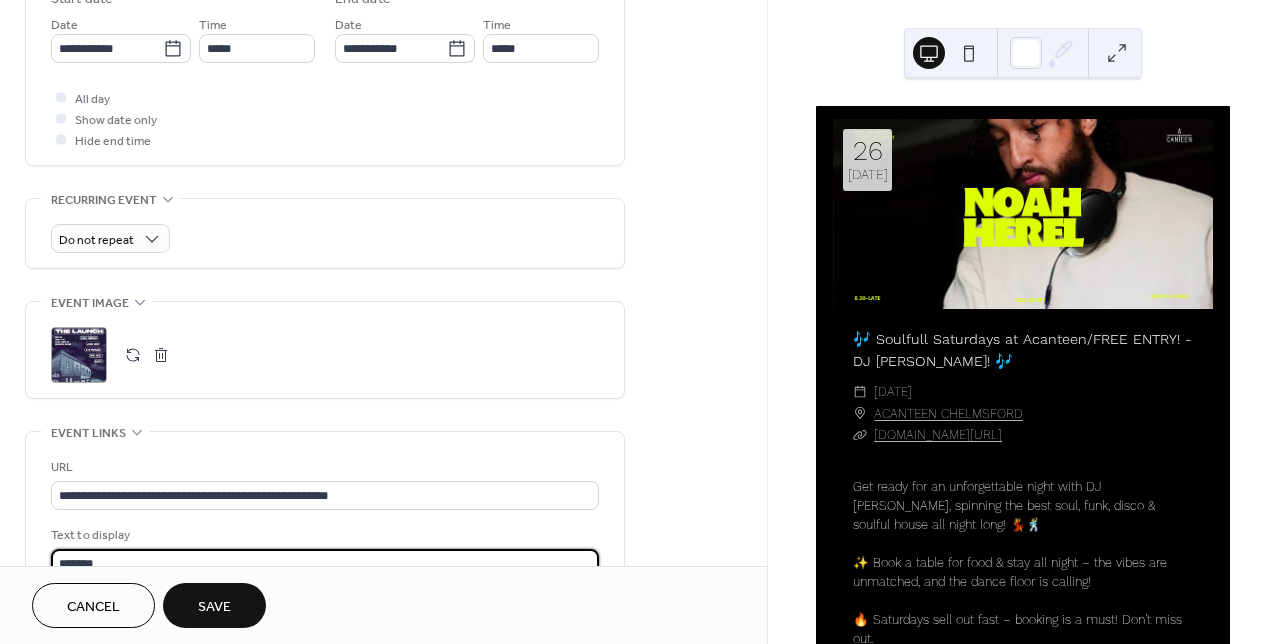 type on "*******" 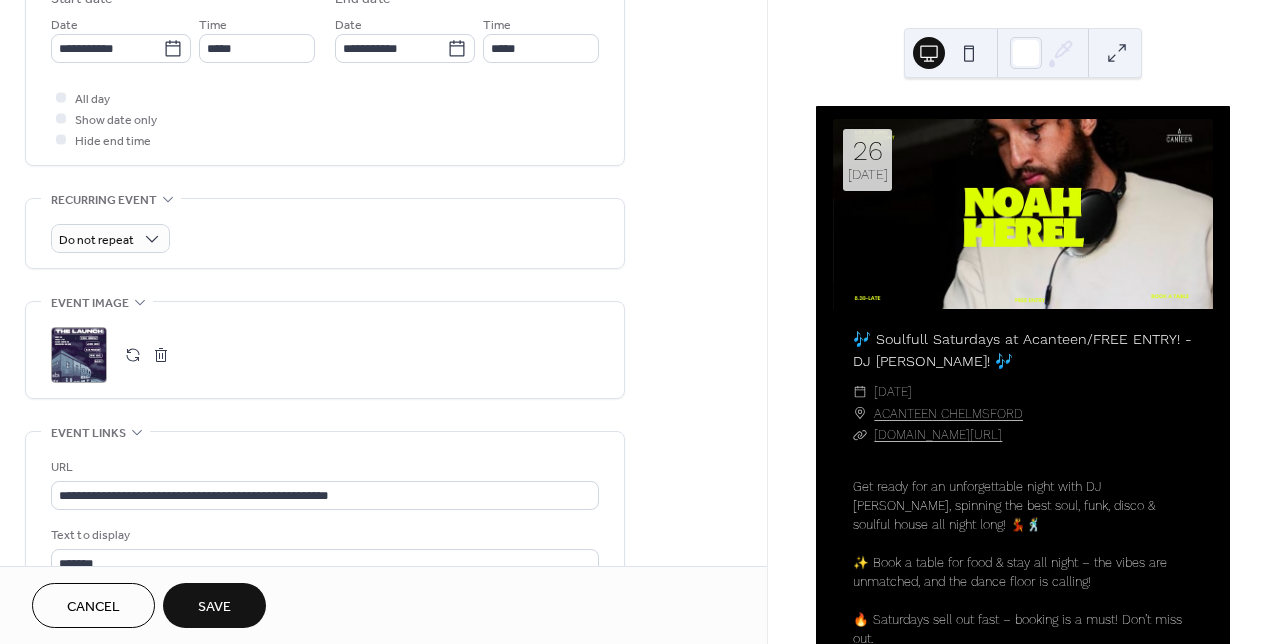 click on ";" at bounding box center [79, 355] 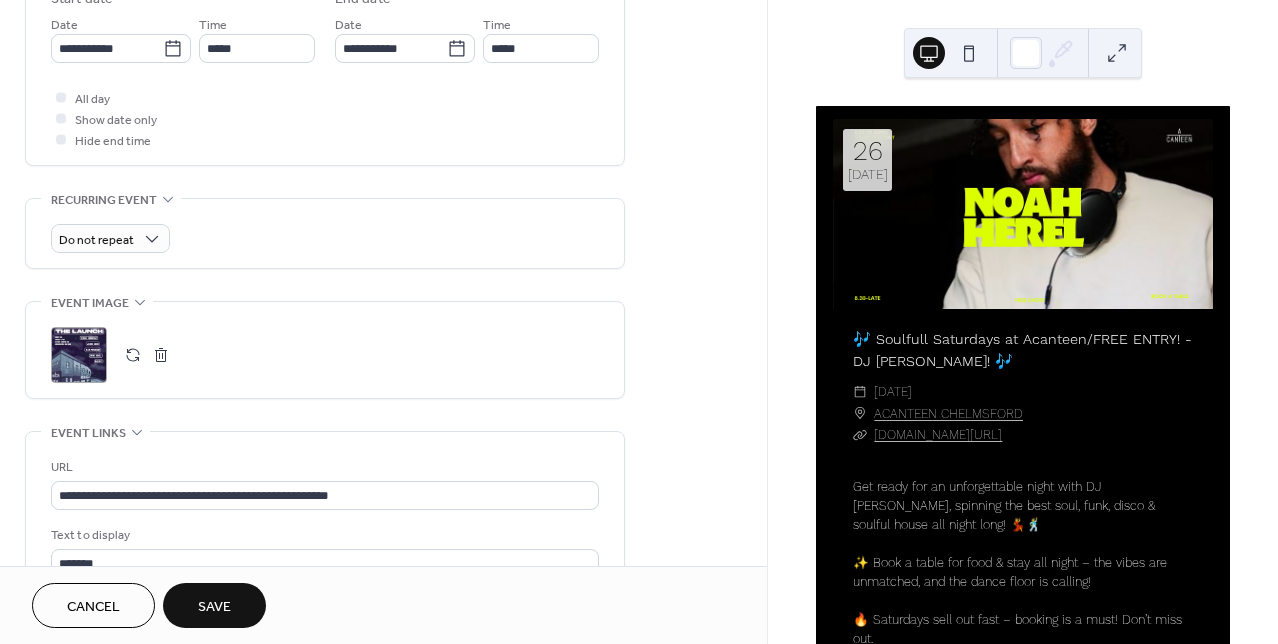 scroll, scrollTop: 341, scrollLeft: 0, axis: vertical 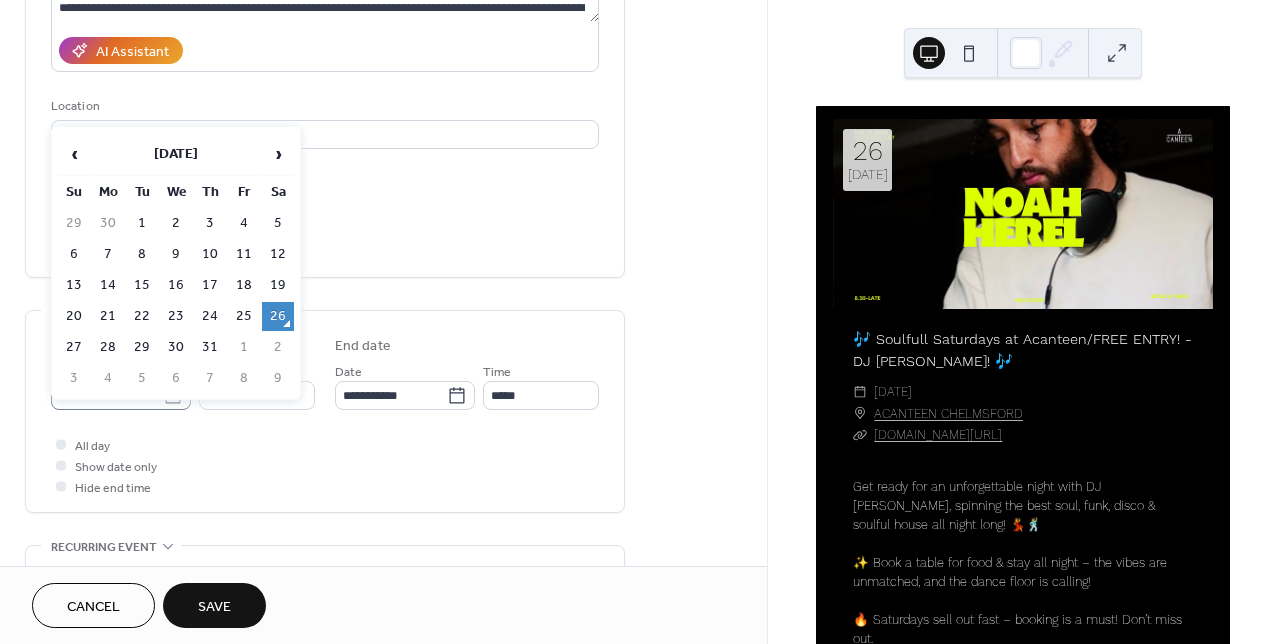 click on "**********" at bounding box center (639, 322) 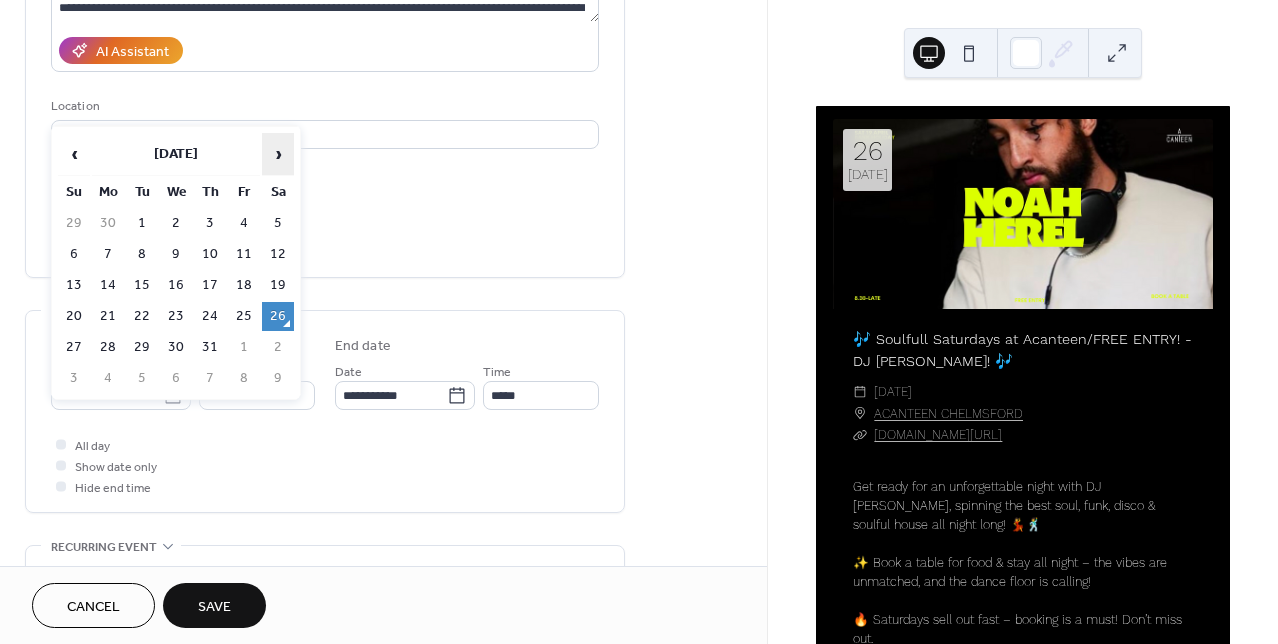click on "›" at bounding box center (278, 154) 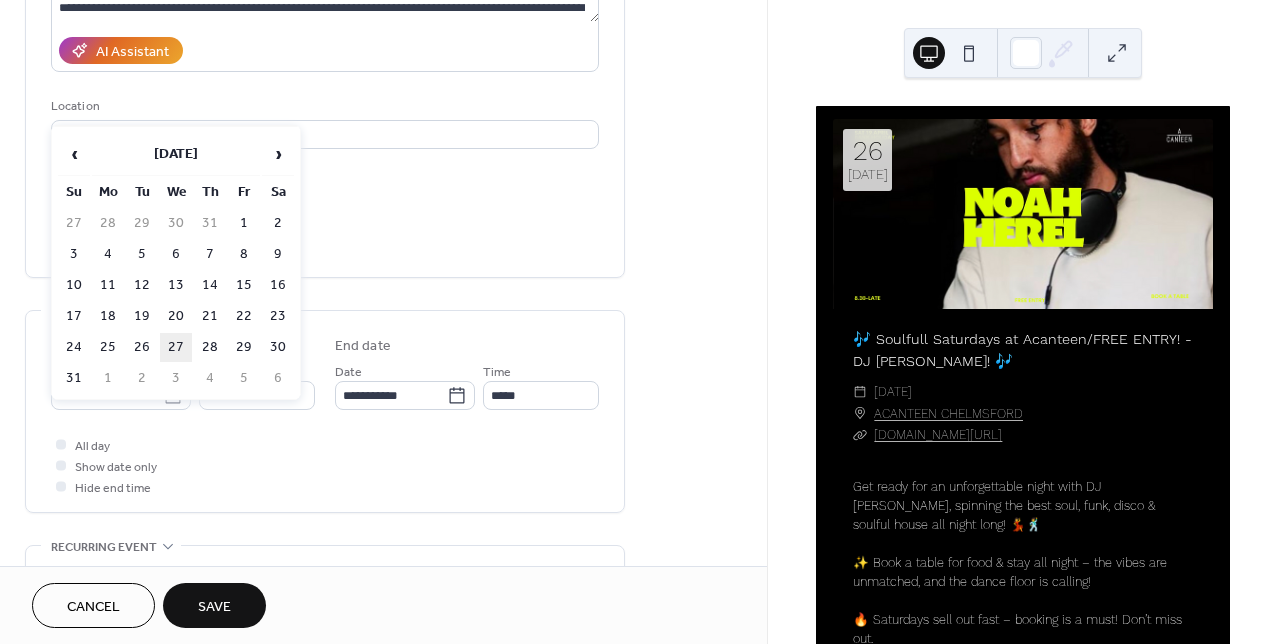 click on "27" at bounding box center [176, 347] 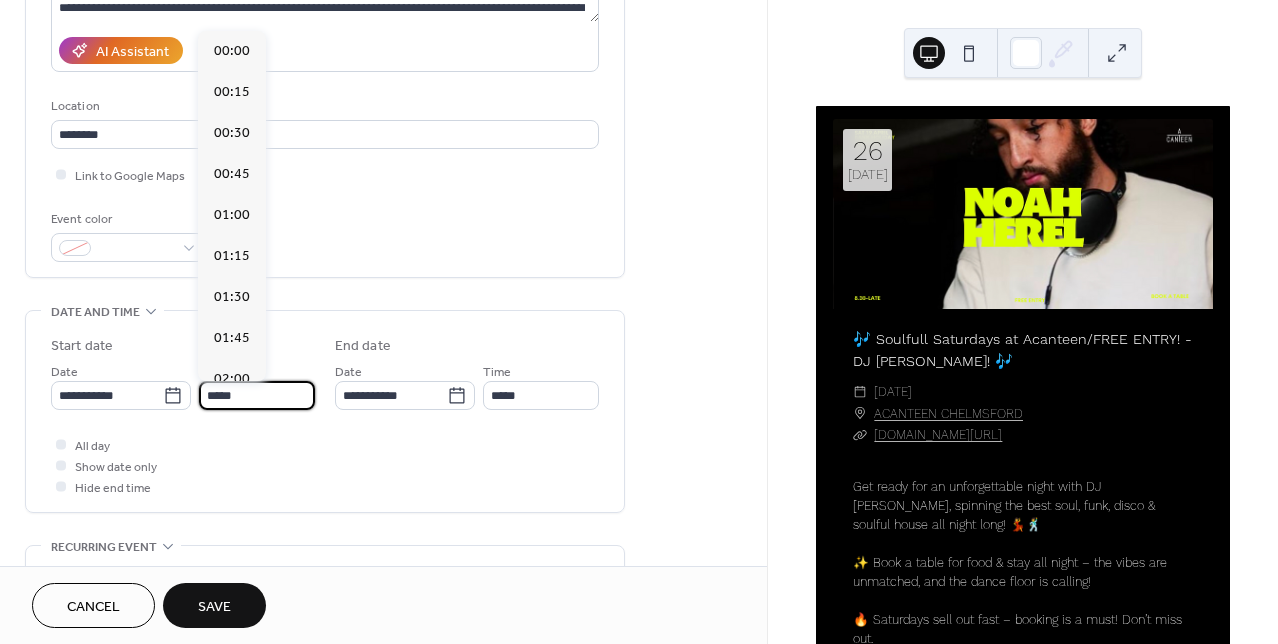 click on "*****" at bounding box center [257, 395] 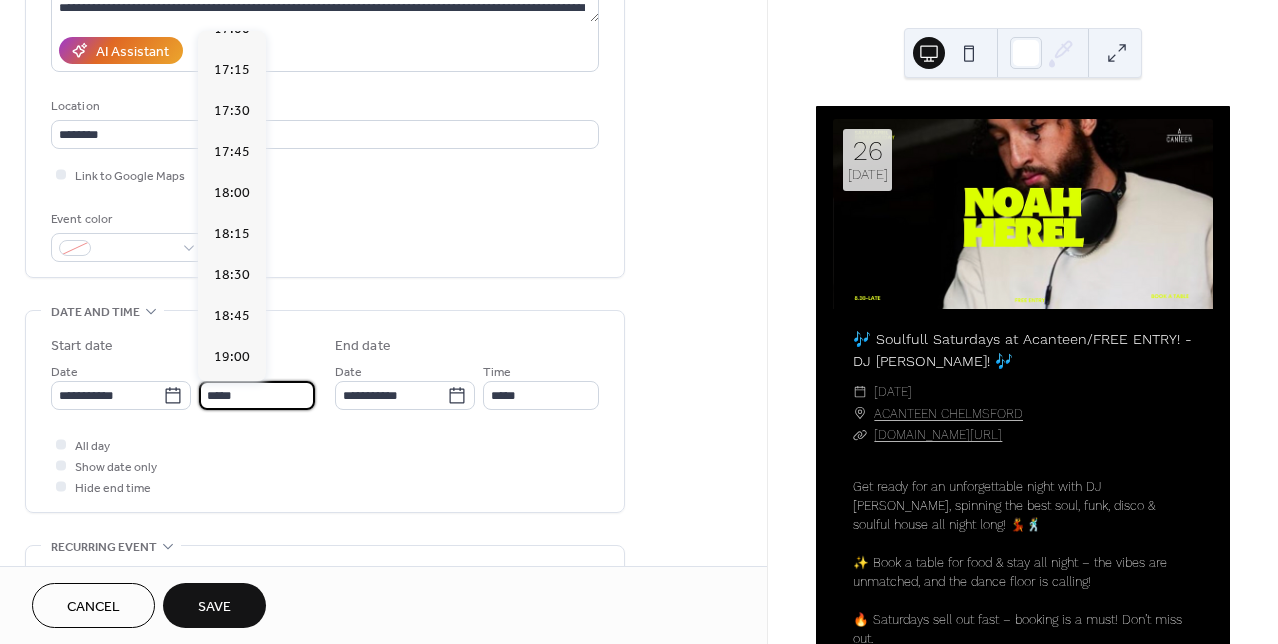 scroll, scrollTop: 2815, scrollLeft: 0, axis: vertical 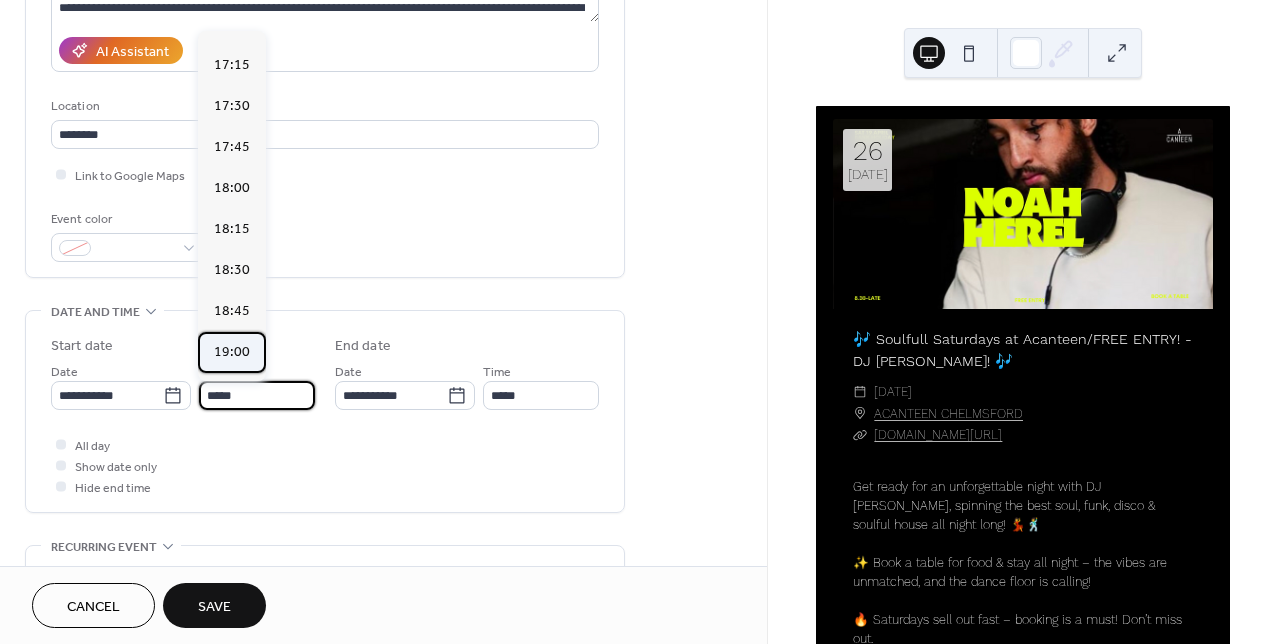 click on "19:00" at bounding box center [232, 352] 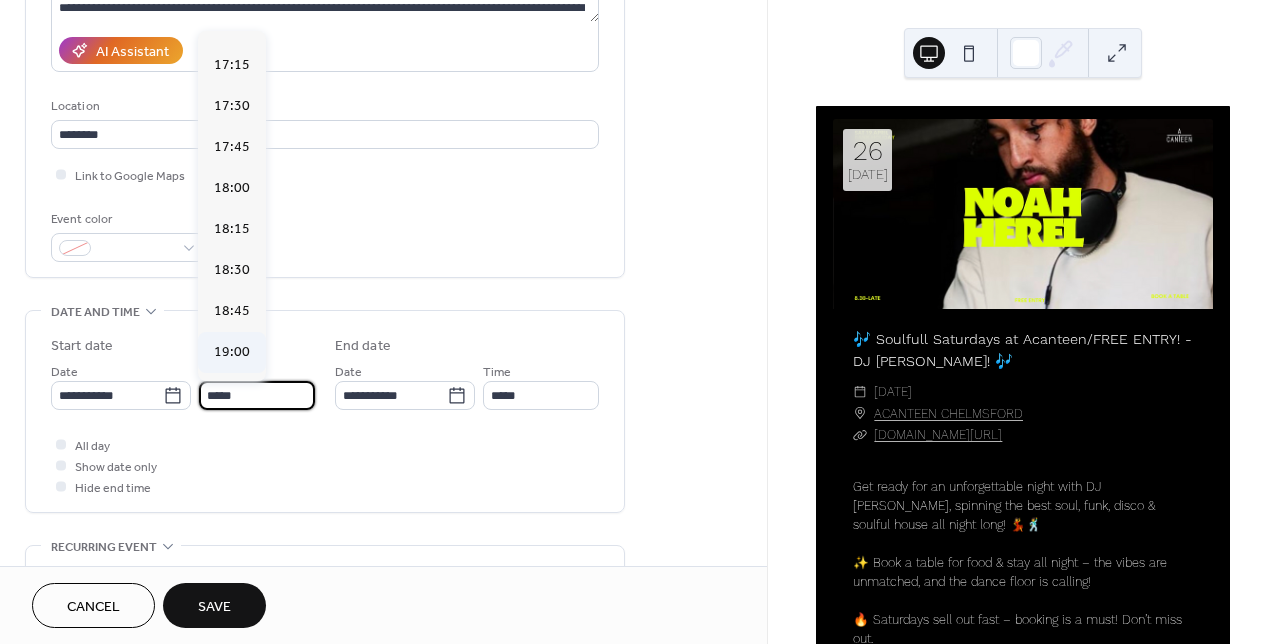 type on "*****" 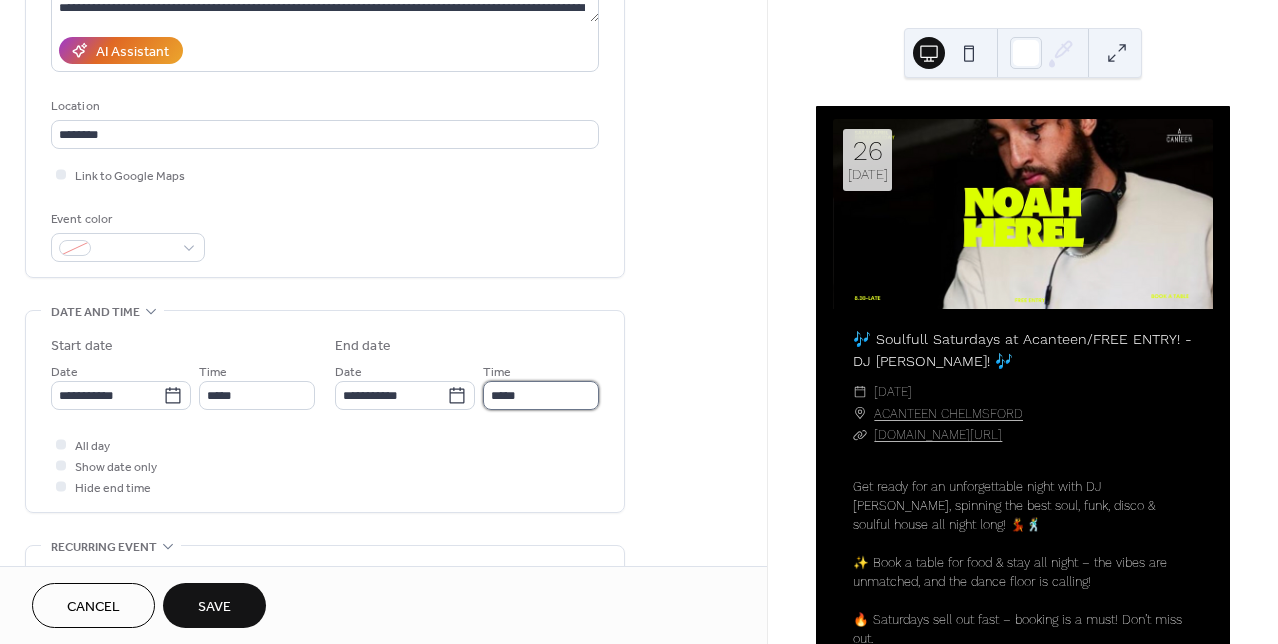 click on "*****" at bounding box center [541, 395] 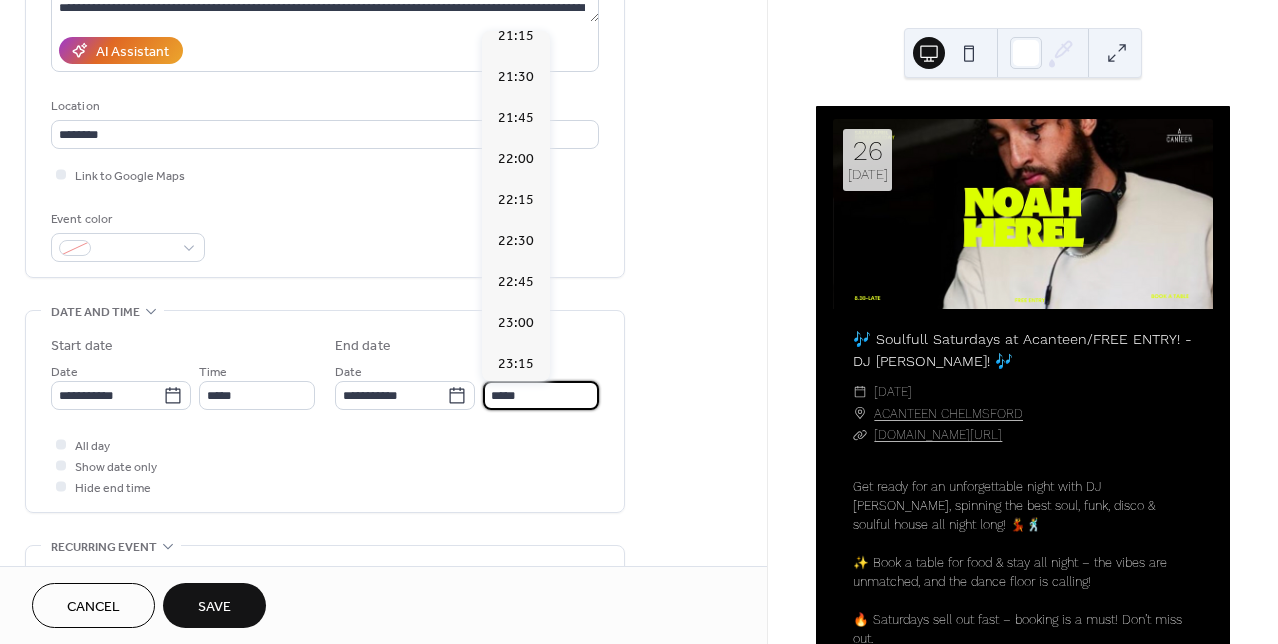 scroll, scrollTop: 419, scrollLeft: 0, axis: vertical 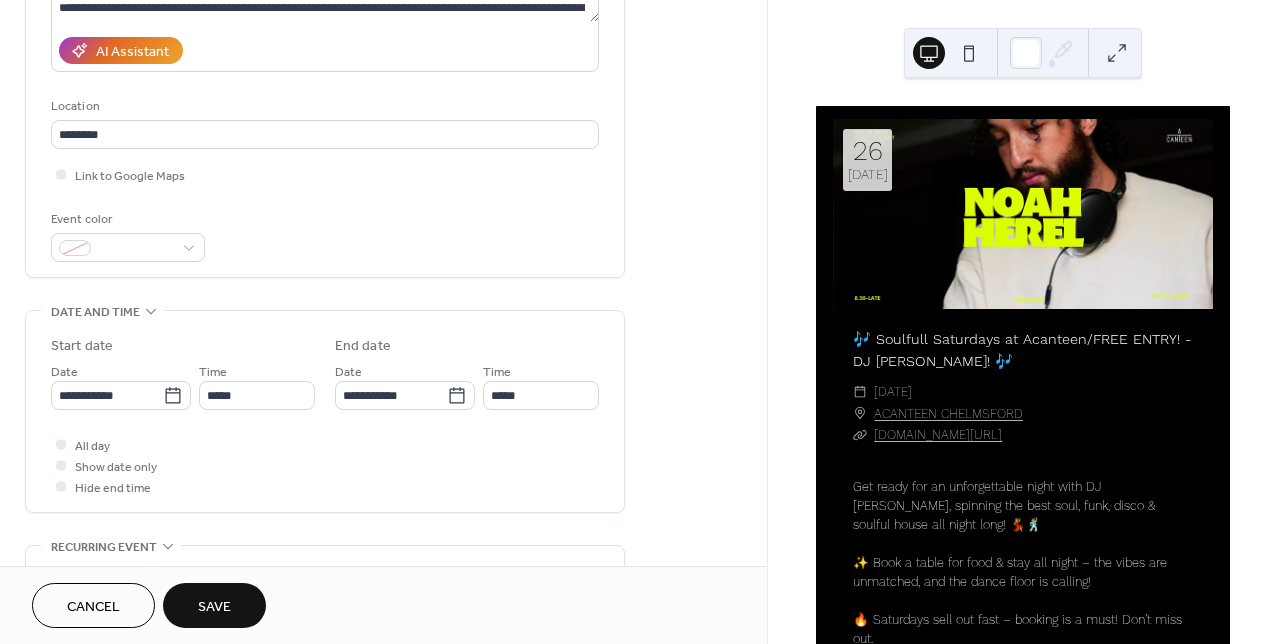 click on "**********" at bounding box center [325, 416] 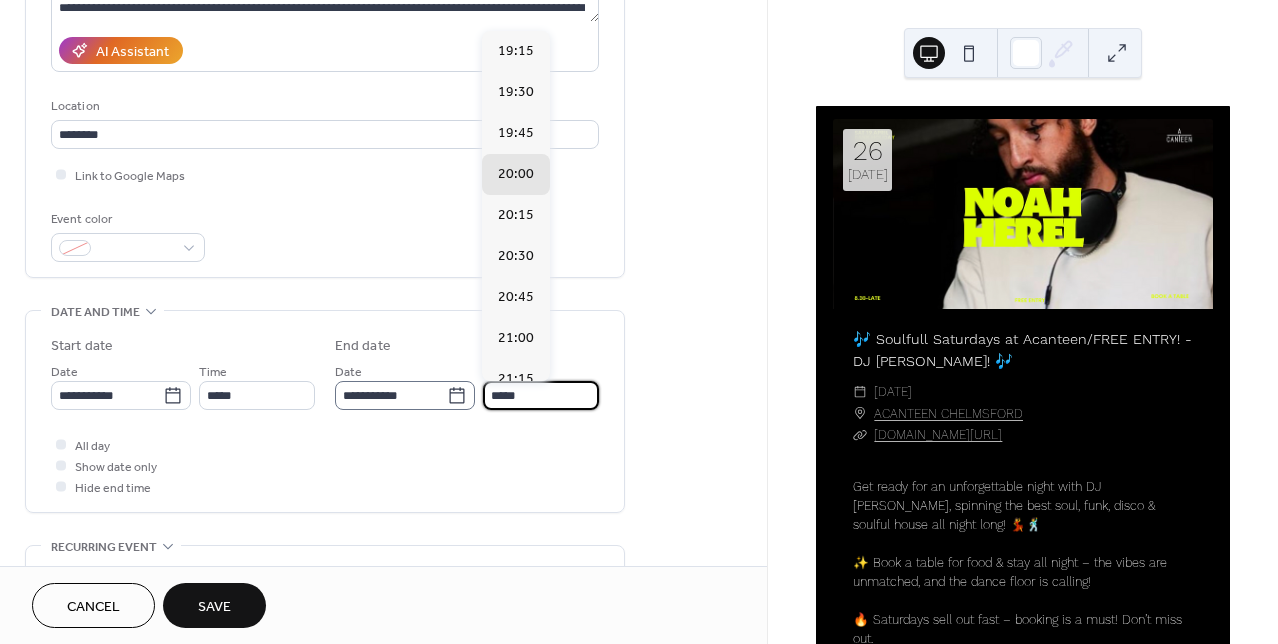 scroll, scrollTop: 1, scrollLeft: 0, axis: vertical 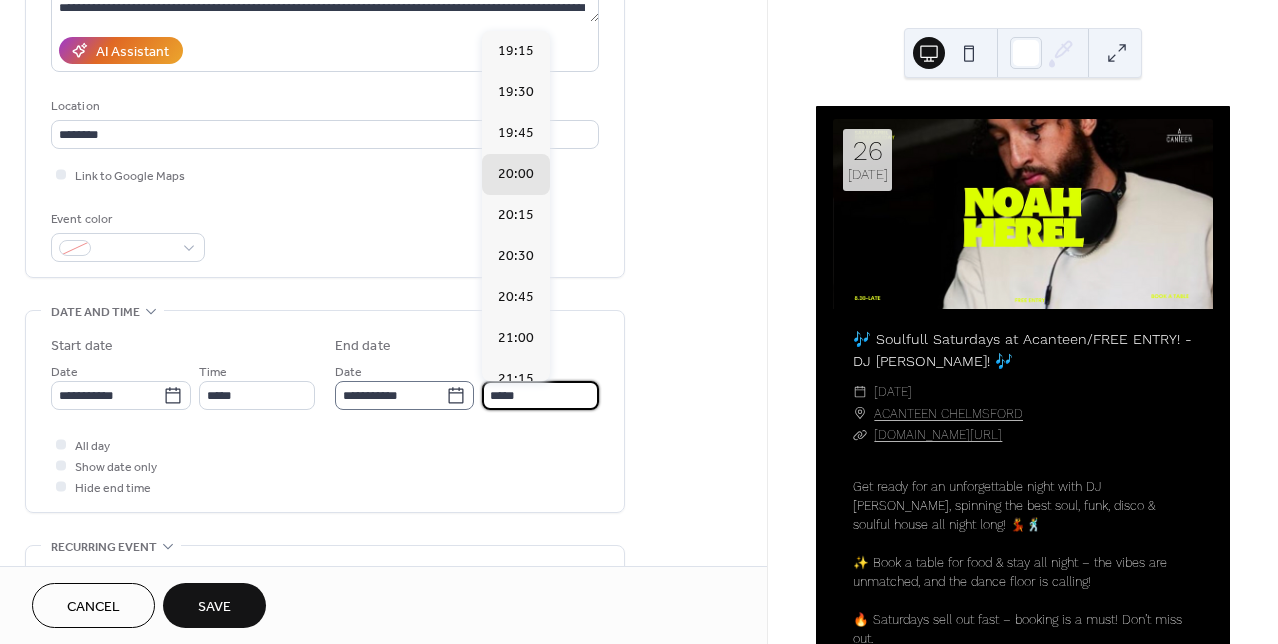 drag, startPoint x: 521, startPoint y: 402, endPoint x: 454, endPoint y: 401, distance: 67.00746 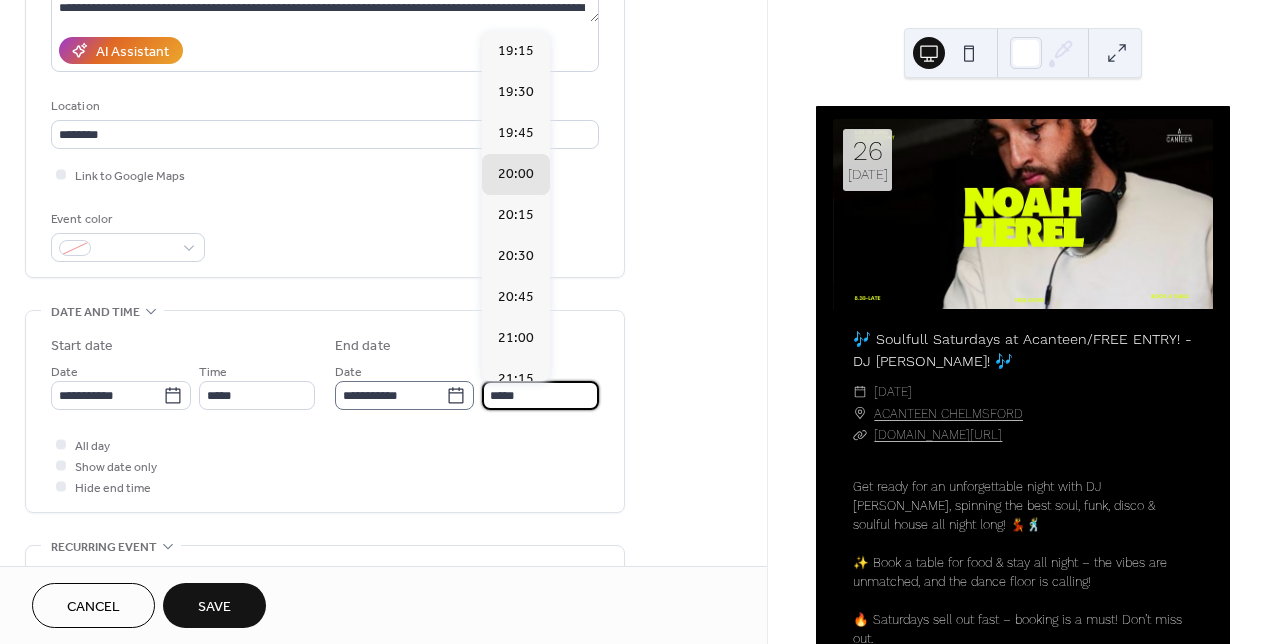 click on "**********" at bounding box center [467, 385] 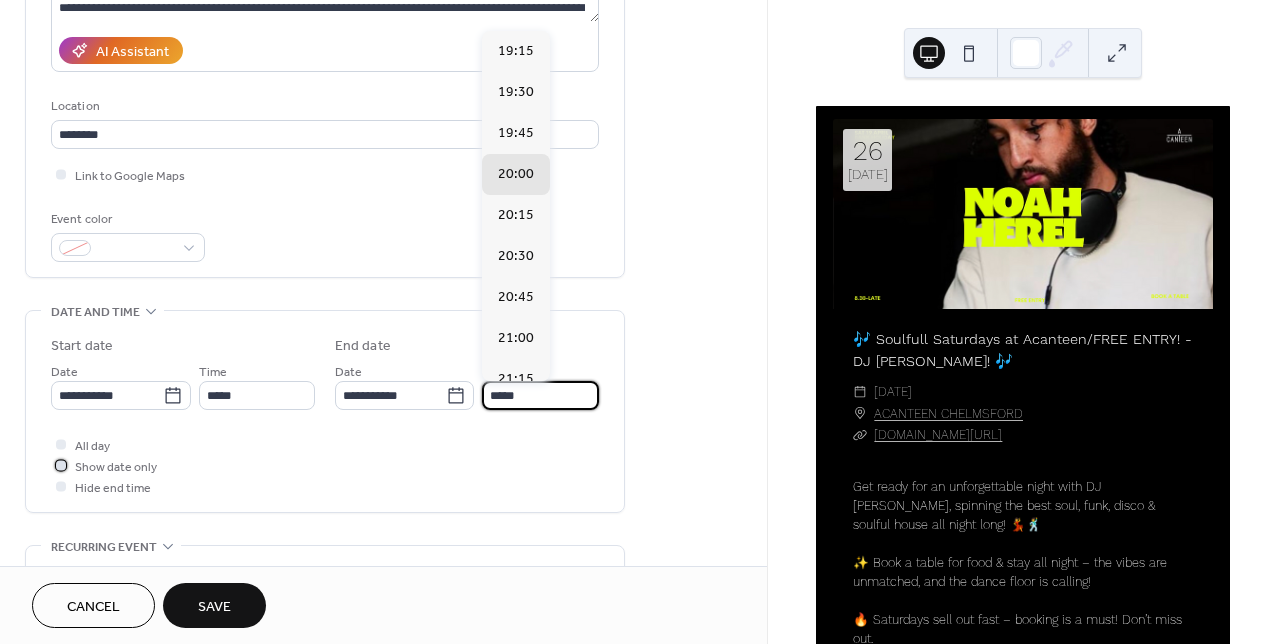 scroll, scrollTop: 0, scrollLeft: 0, axis: both 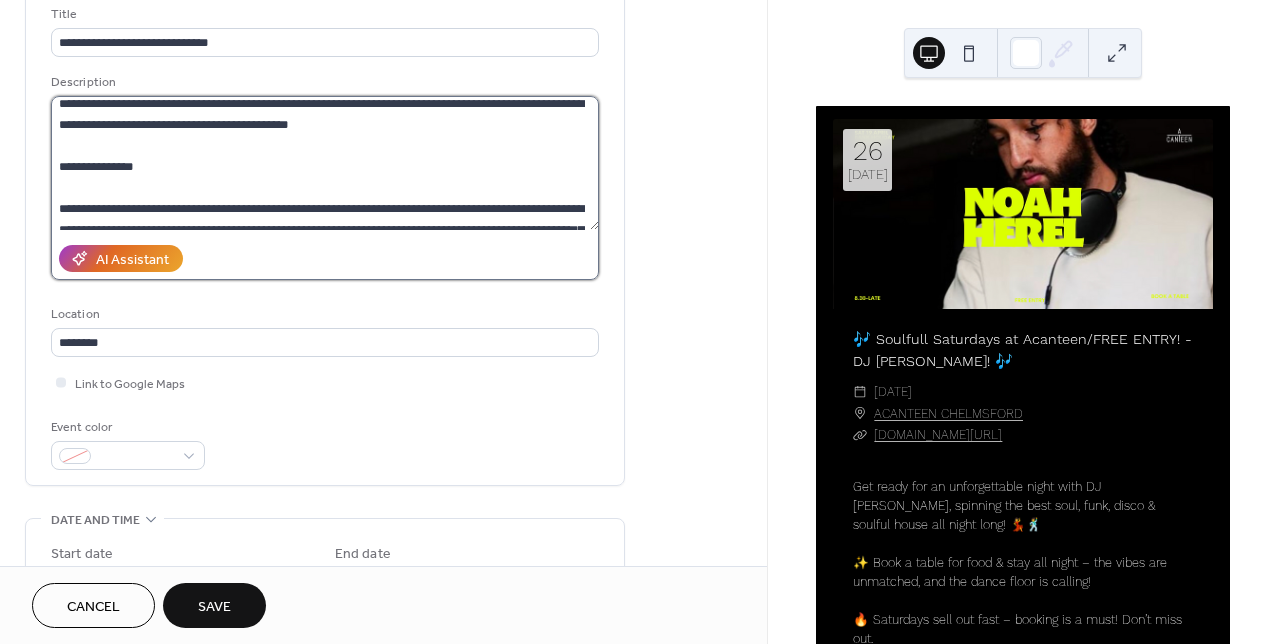 click on "**********" at bounding box center (325, 163) 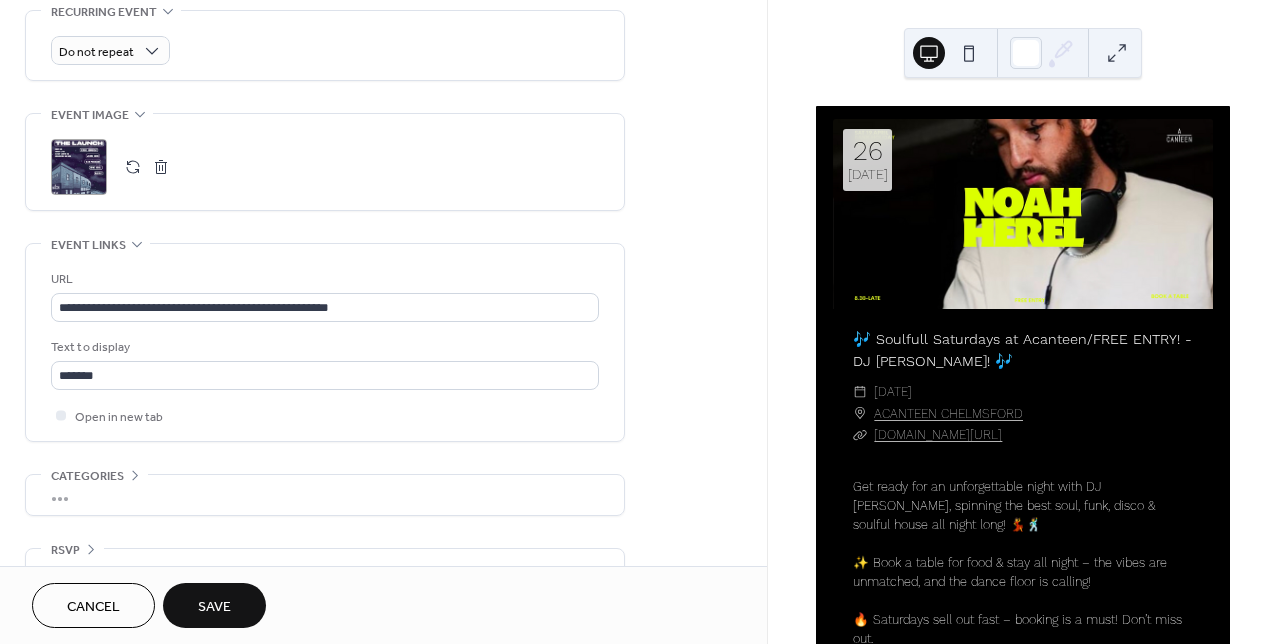 scroll, scrollTop: 920, scrollLeft: 0, axis: vertical 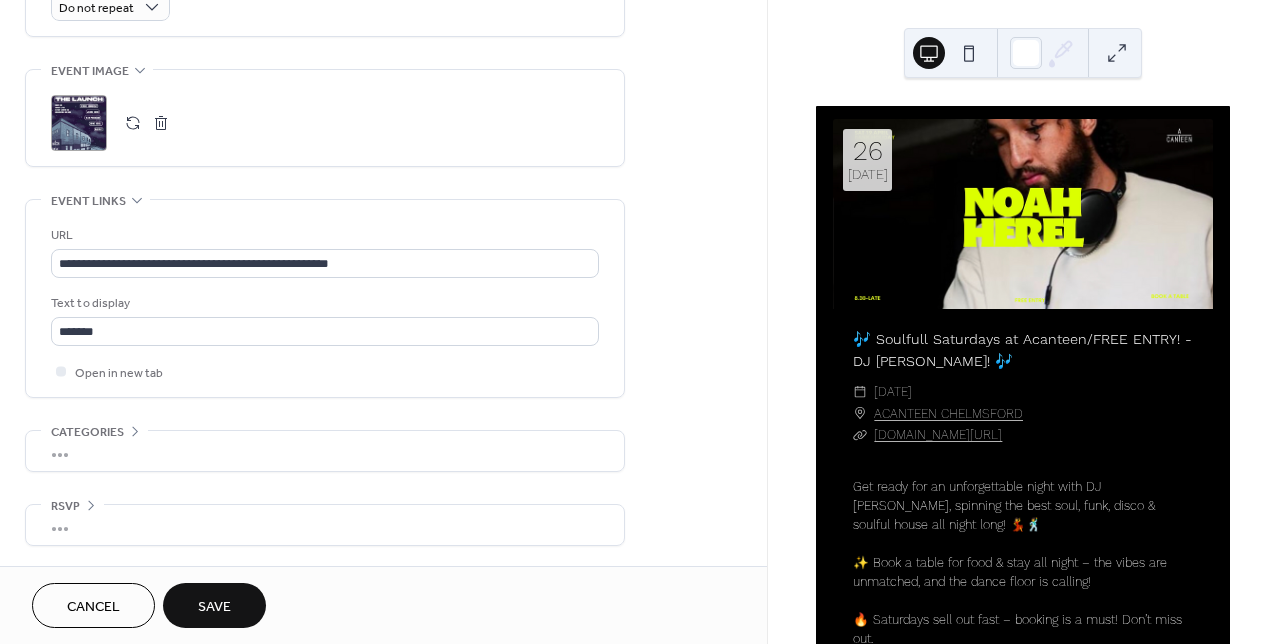 type on "**********" 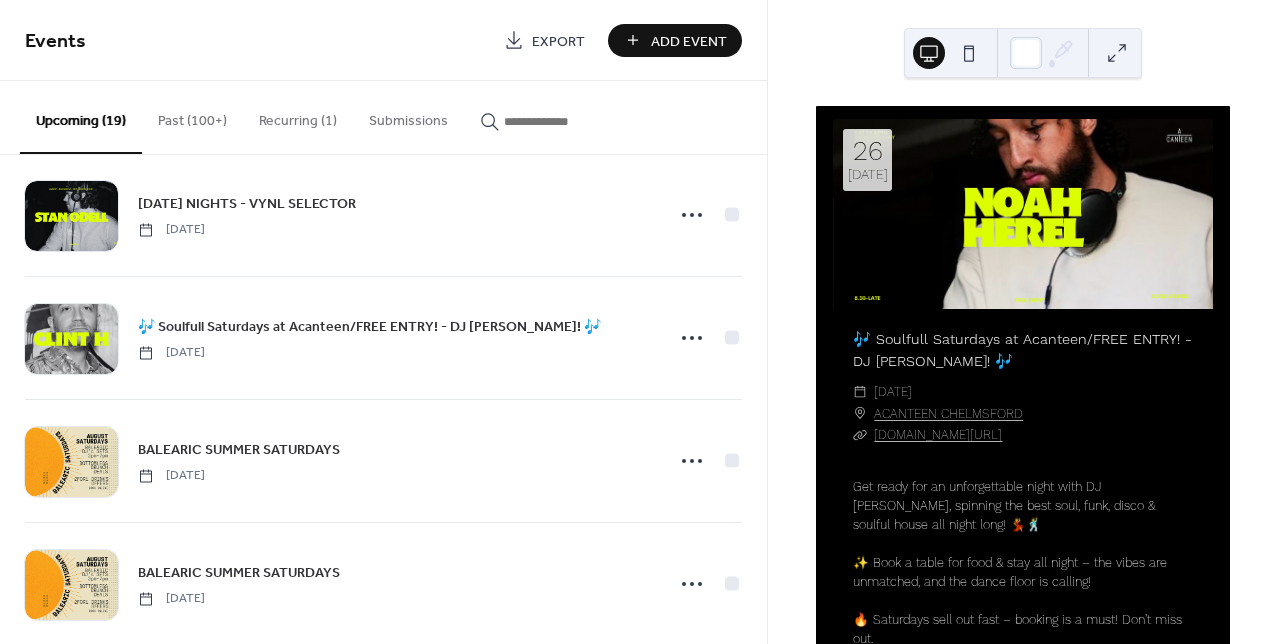 scroll, scrollTop: 0, scrollLeft: 0, axis: both 